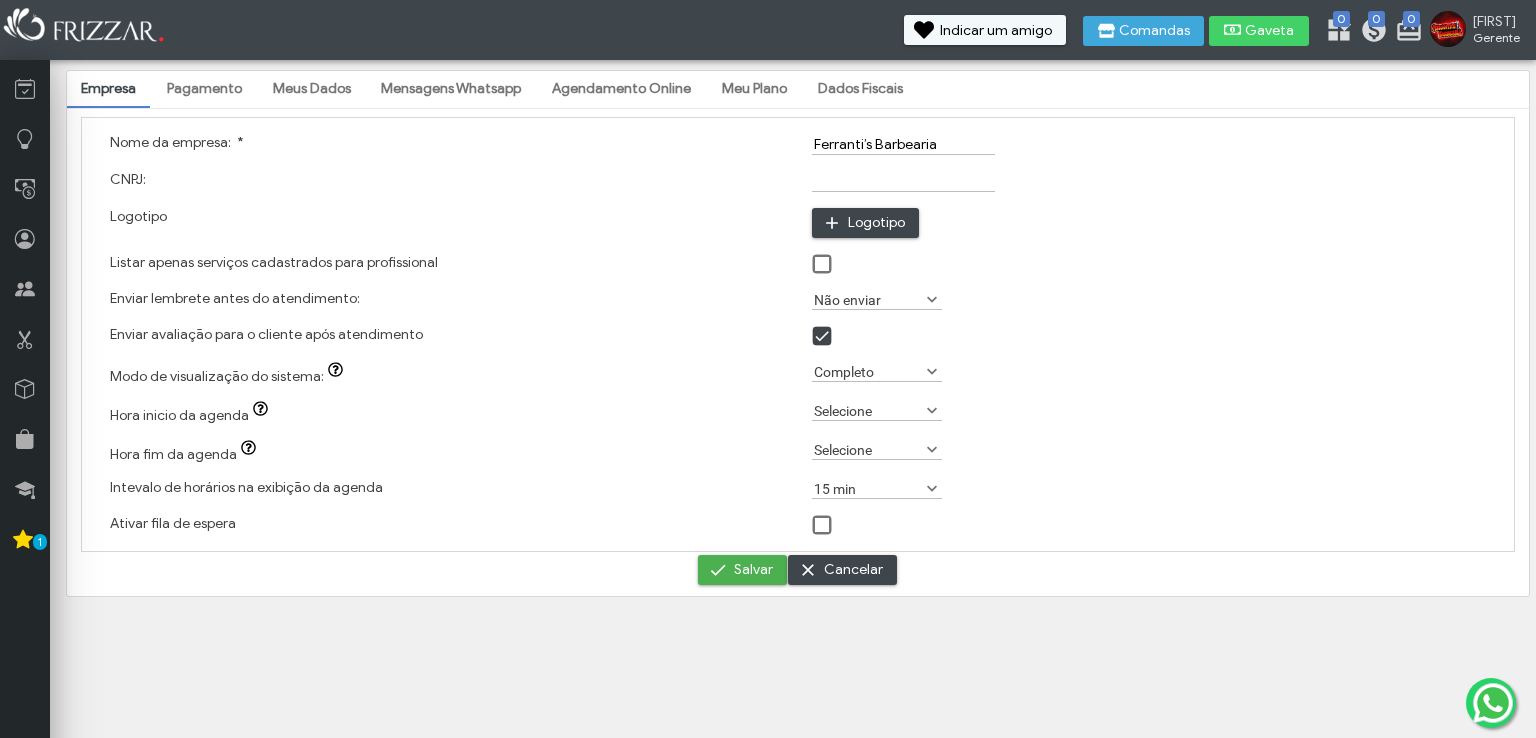 scroll, scrollTop: 0, scrollLeft: 0, axis: both 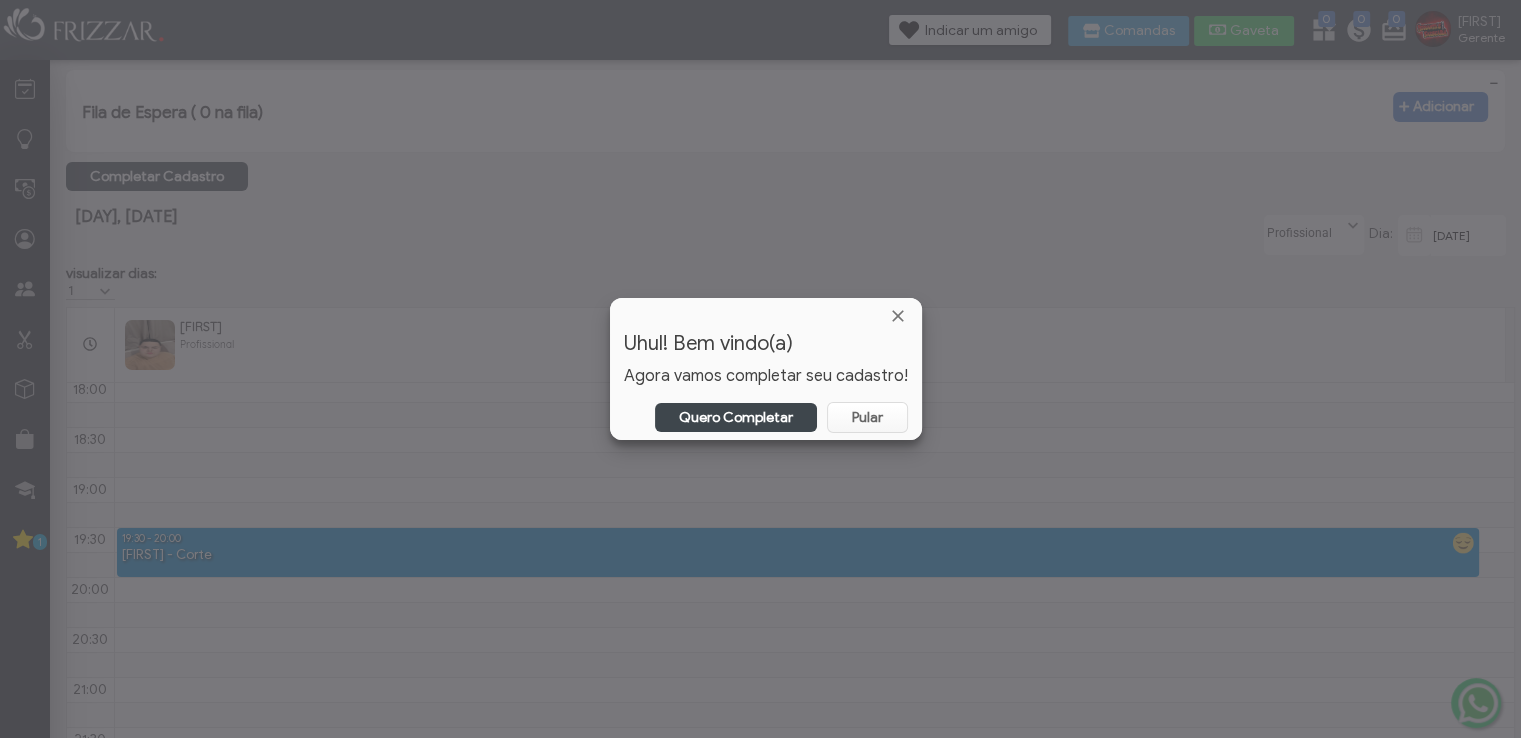 click on "Quero Completar" at bounding box center (736, 417) 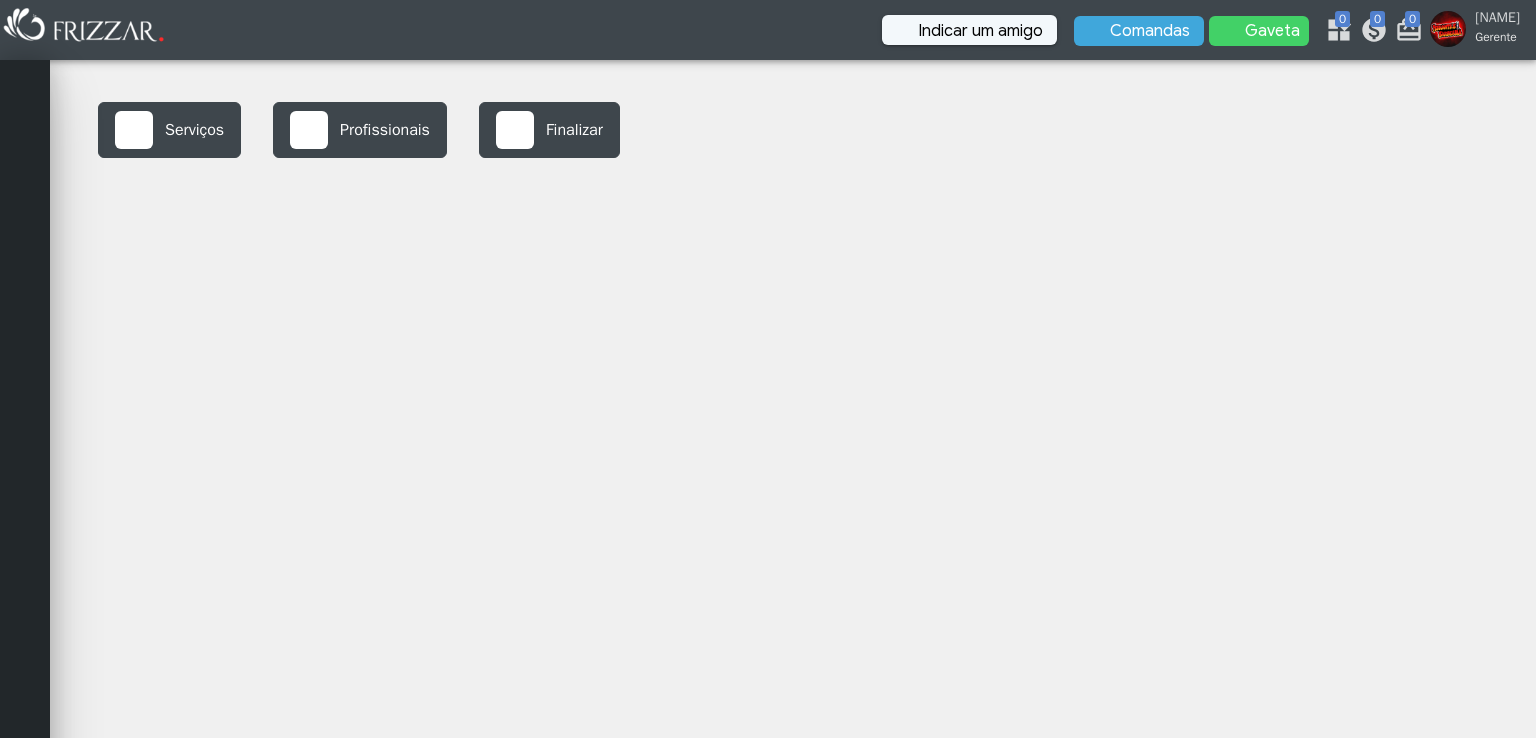 scroll, scrollTop: 0, scrollLeft: 0, axis: both 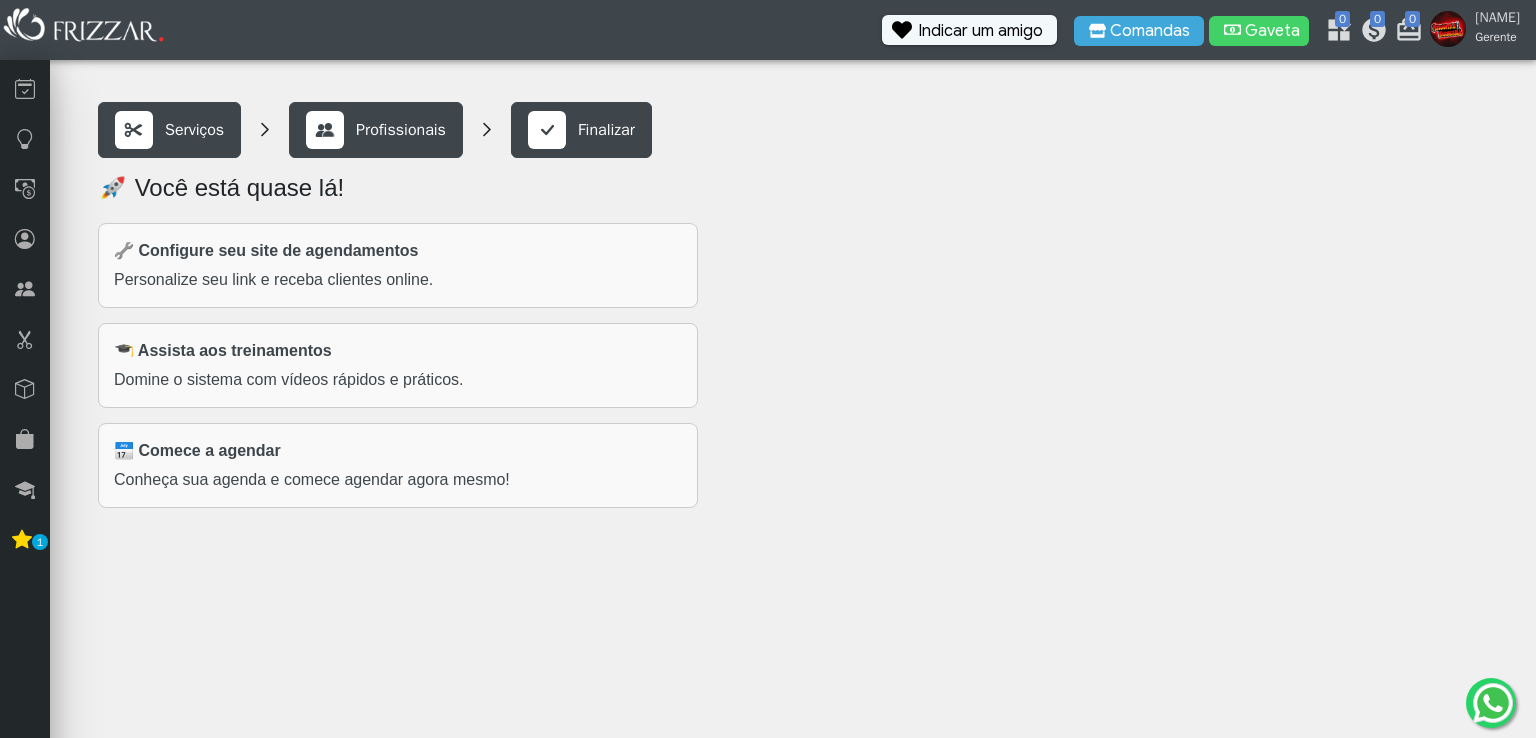 click on "🔧 Configure seu site de agendamentos" at bounding box center [266, 250] 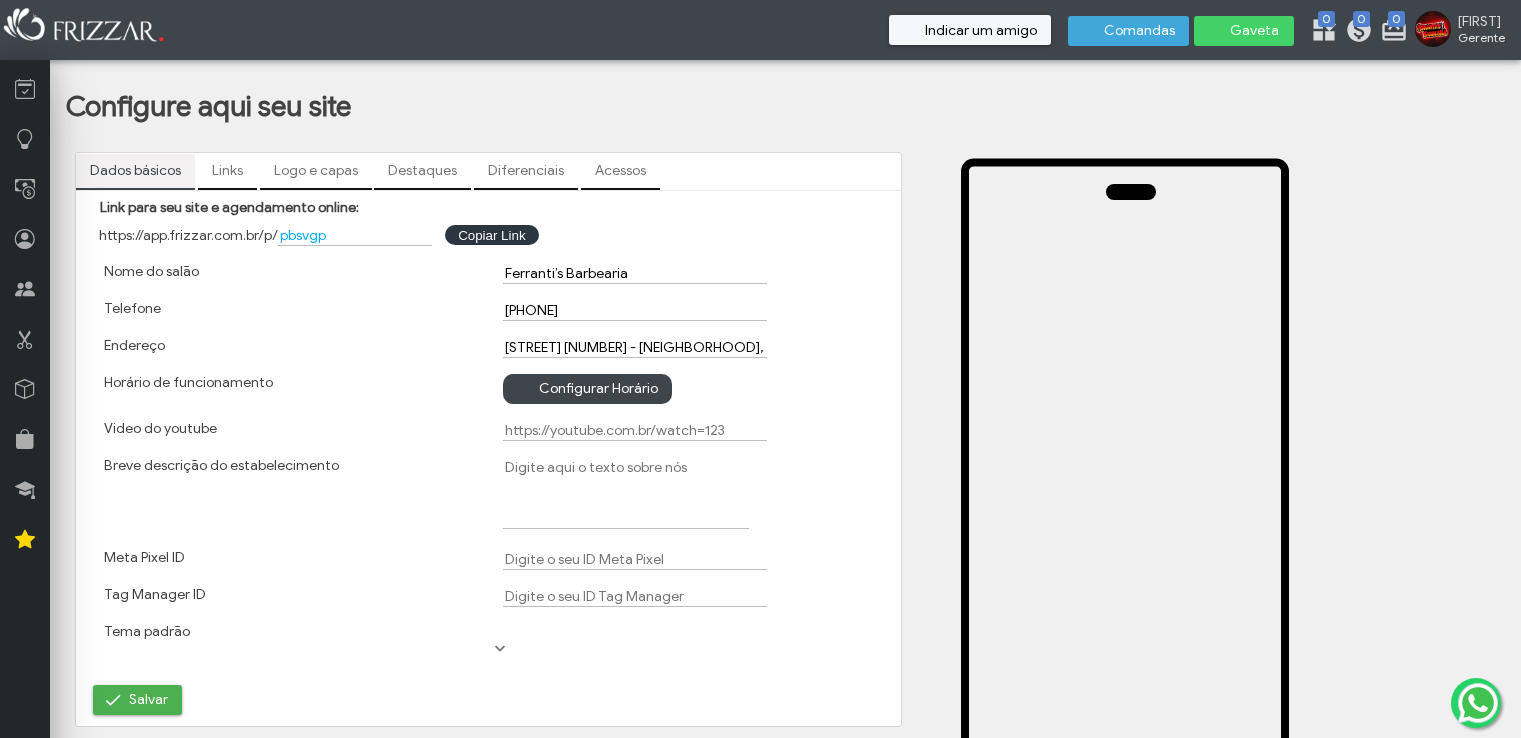 scroll, scrollTop: 0, scrollLeft: 0, axis: both 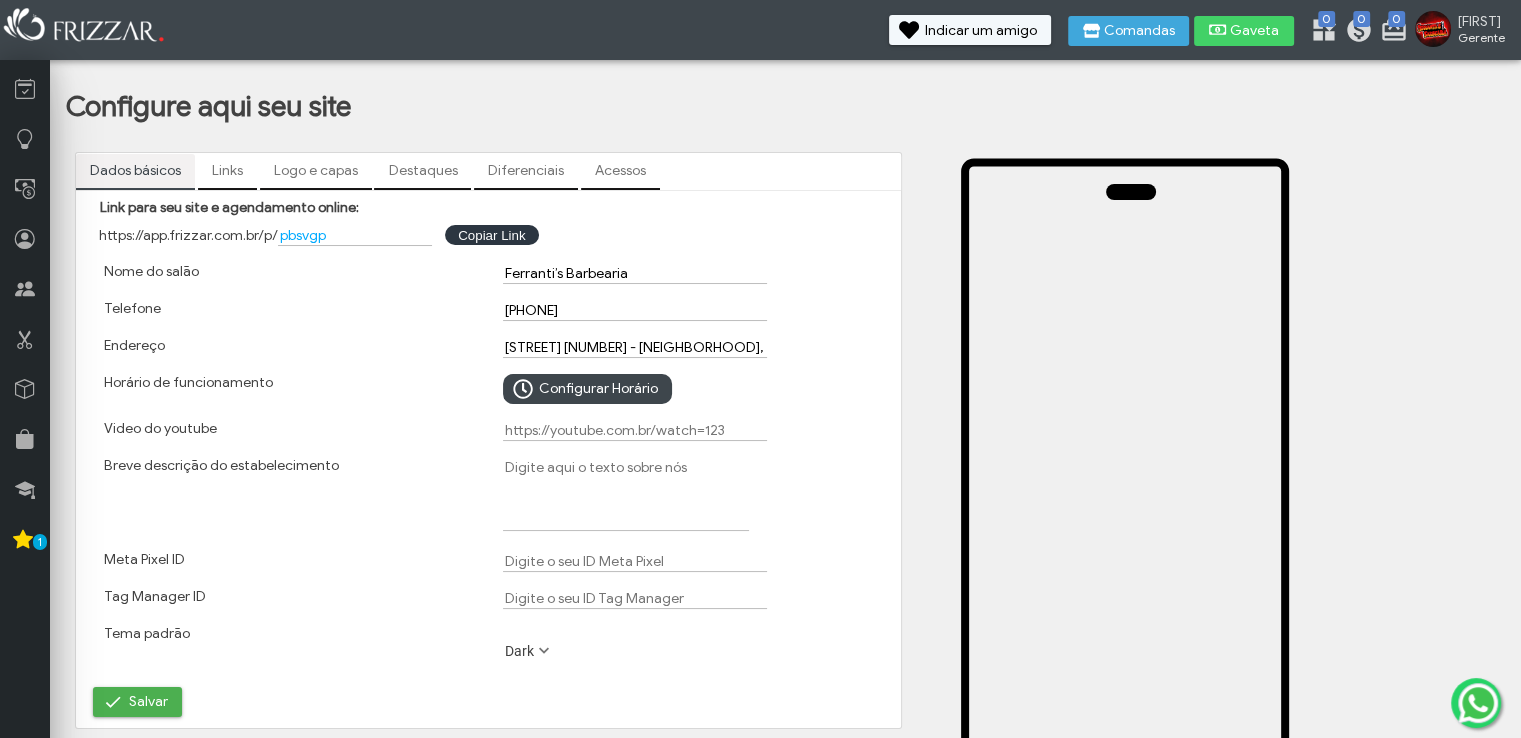 click on "Links" at bounding box center (227, 171) 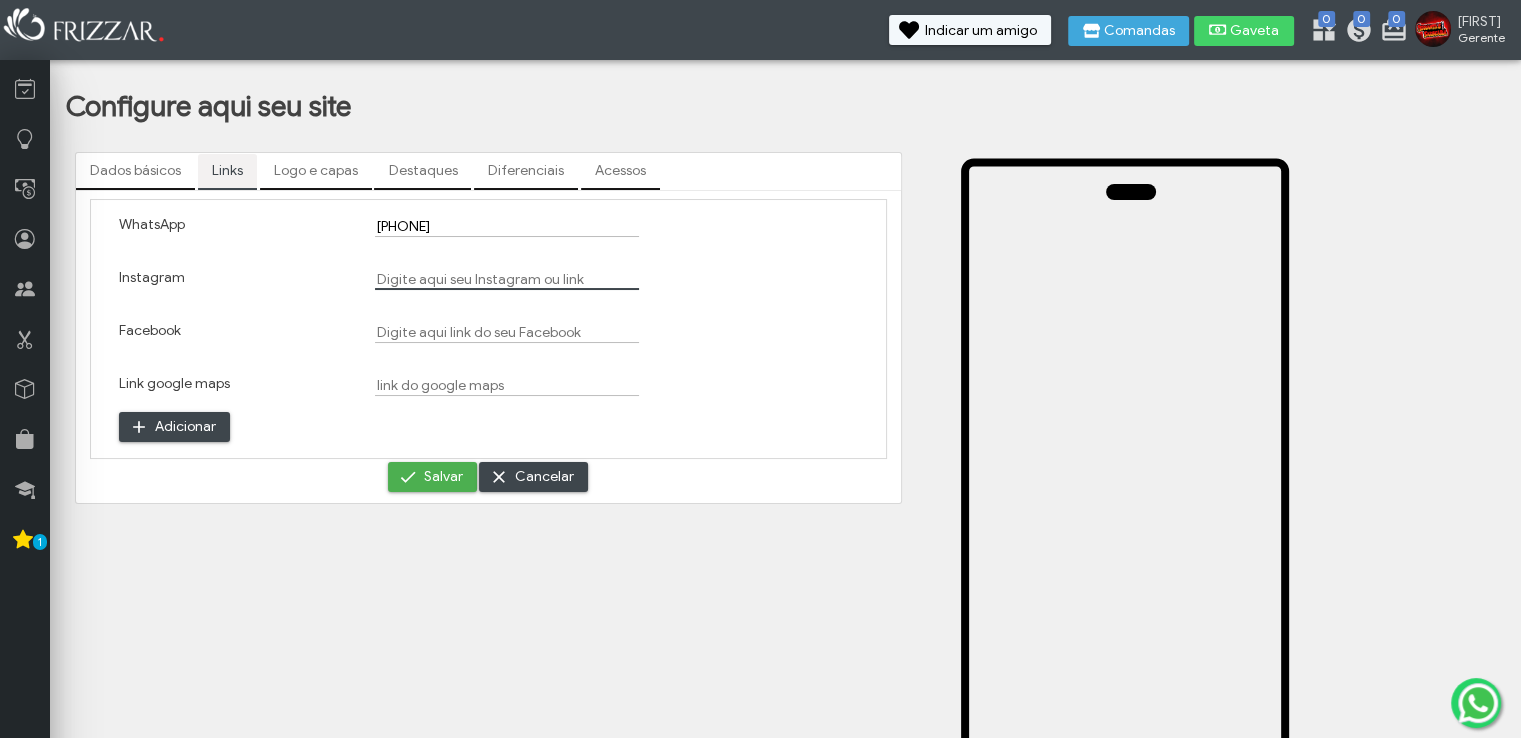 paste on "https://www.instagram.com/ferrantisbarbearia?igsh=MTdiM3Y0NDZtaHdkeA%3D%3D&utm_source=qr" 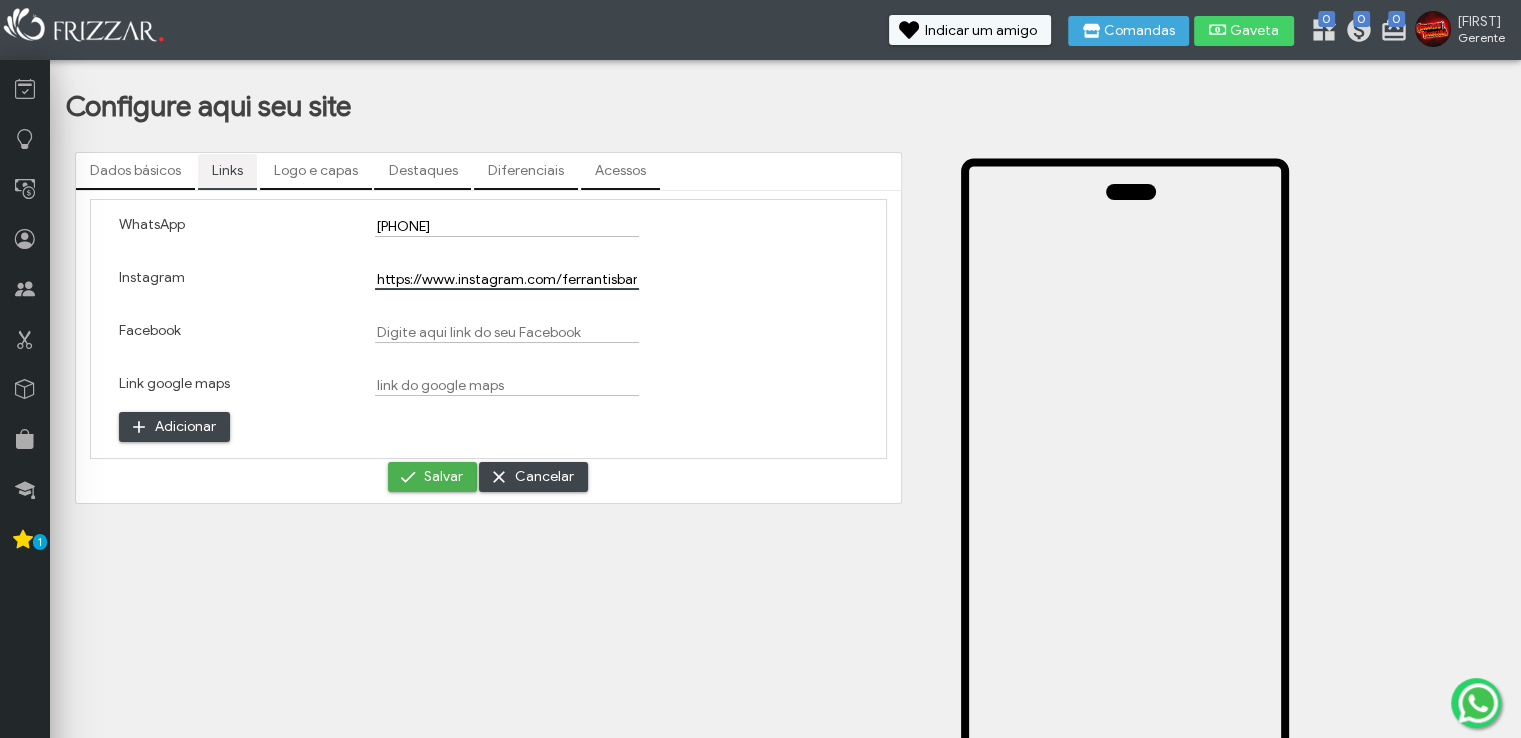scroll, scrollTop: 0, scrollLeft: 412, axis: horizontal 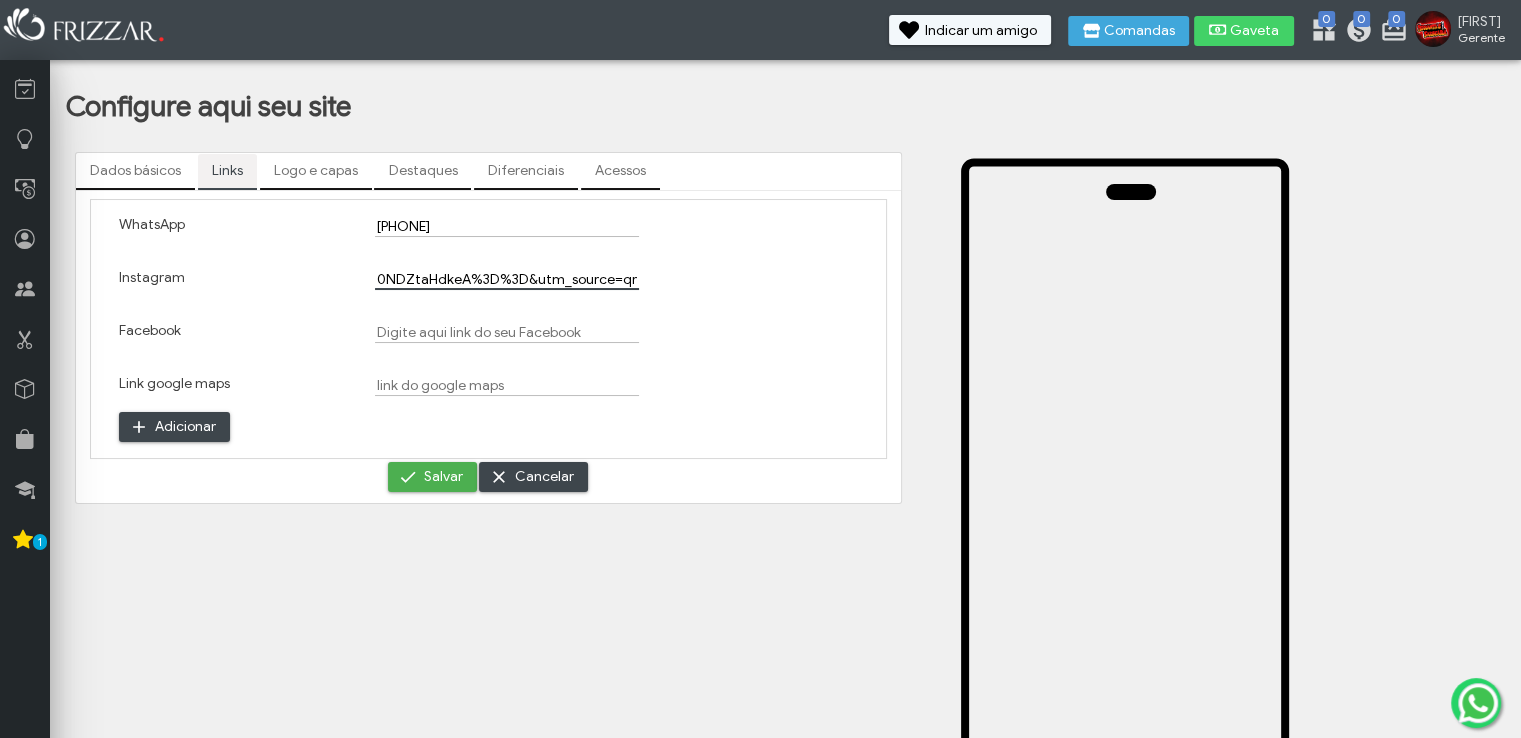 type on "https://www.instagram.com/ferrantisbarbearia?igsh=MTdiM3Y0NDZtaHdkeA%3D%3D&utm_source=qr" 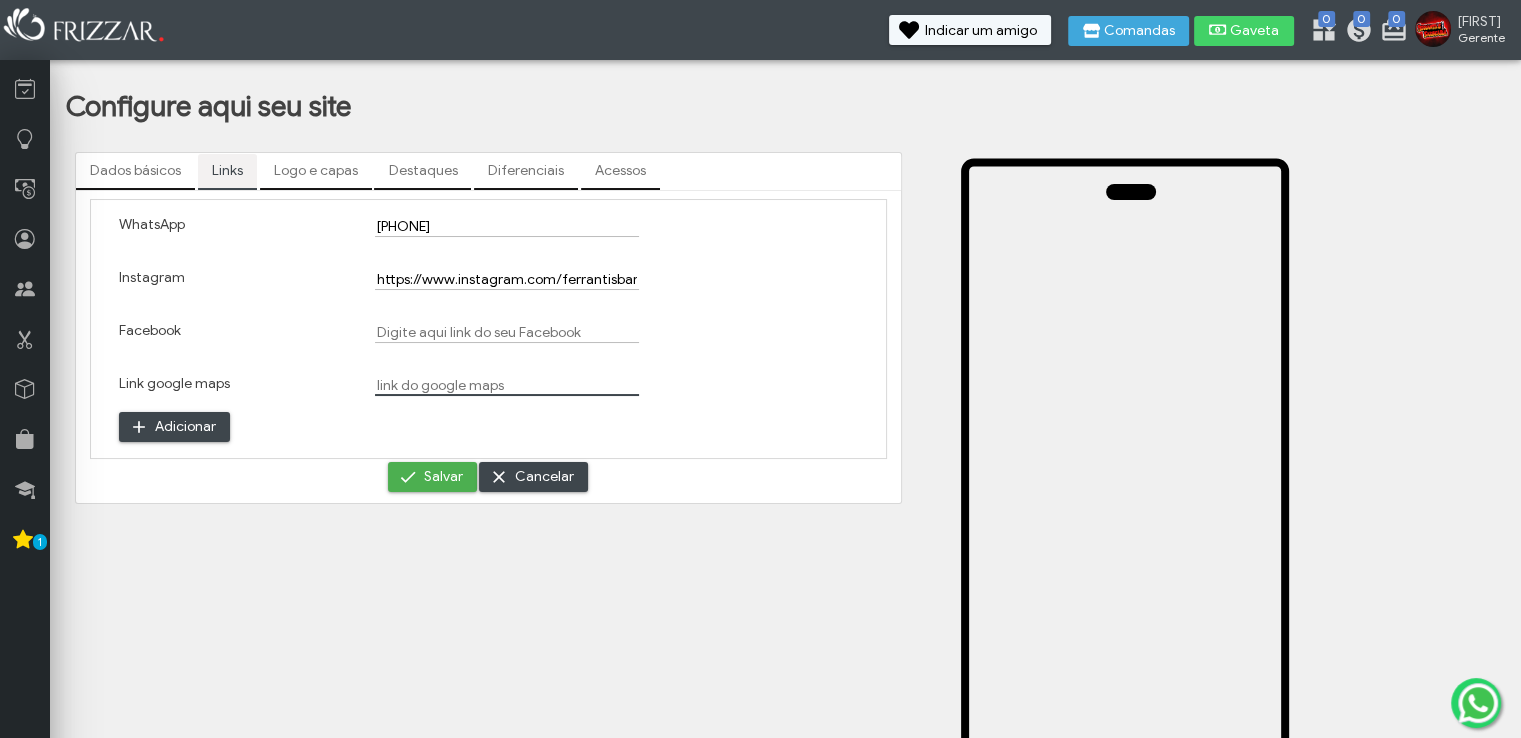 paste on "https://maps.app.goo.gl/GqDhkM8SjaLSBJ5L9?g_st=ipc" 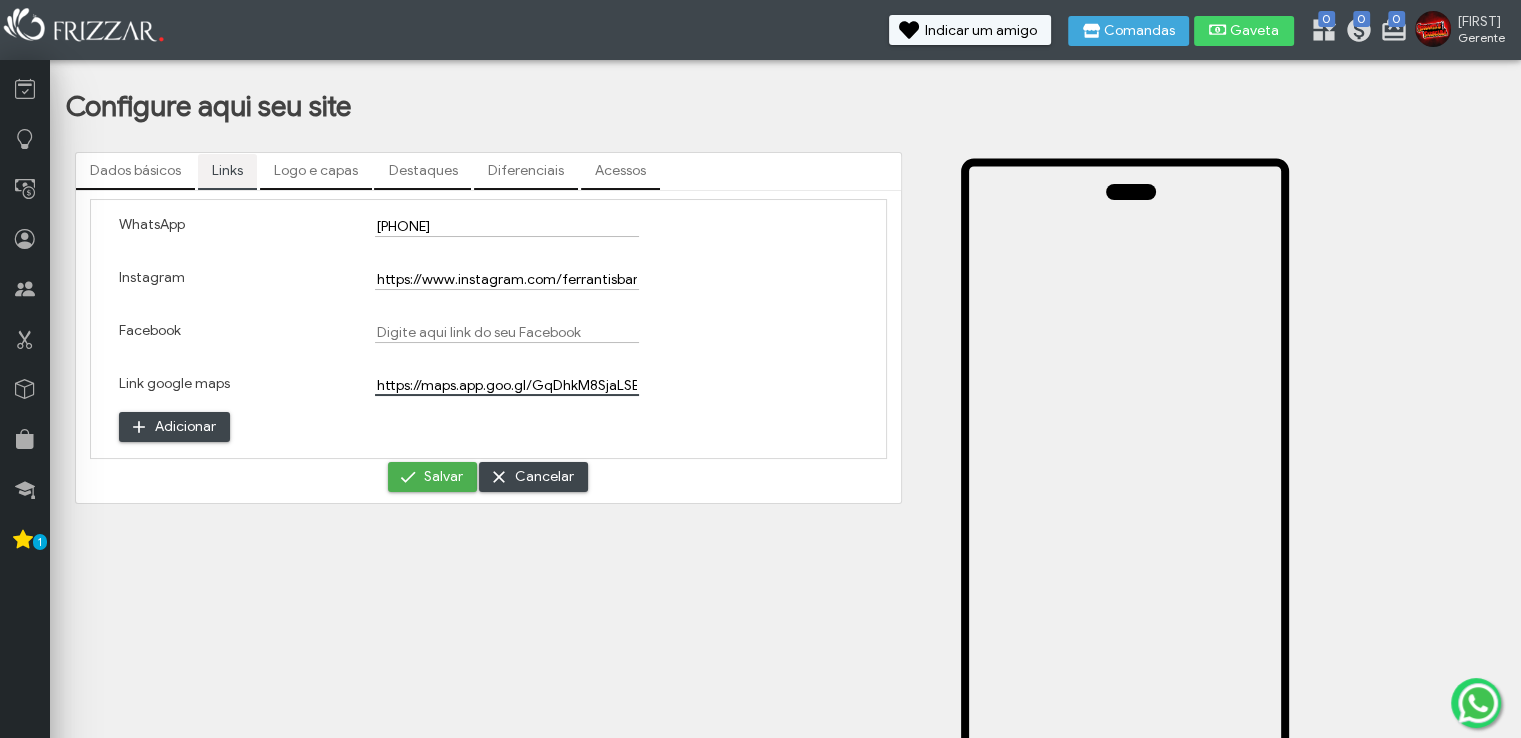 scroll, scrollTop: 0, scrollLeft: 116, axis: horizontal 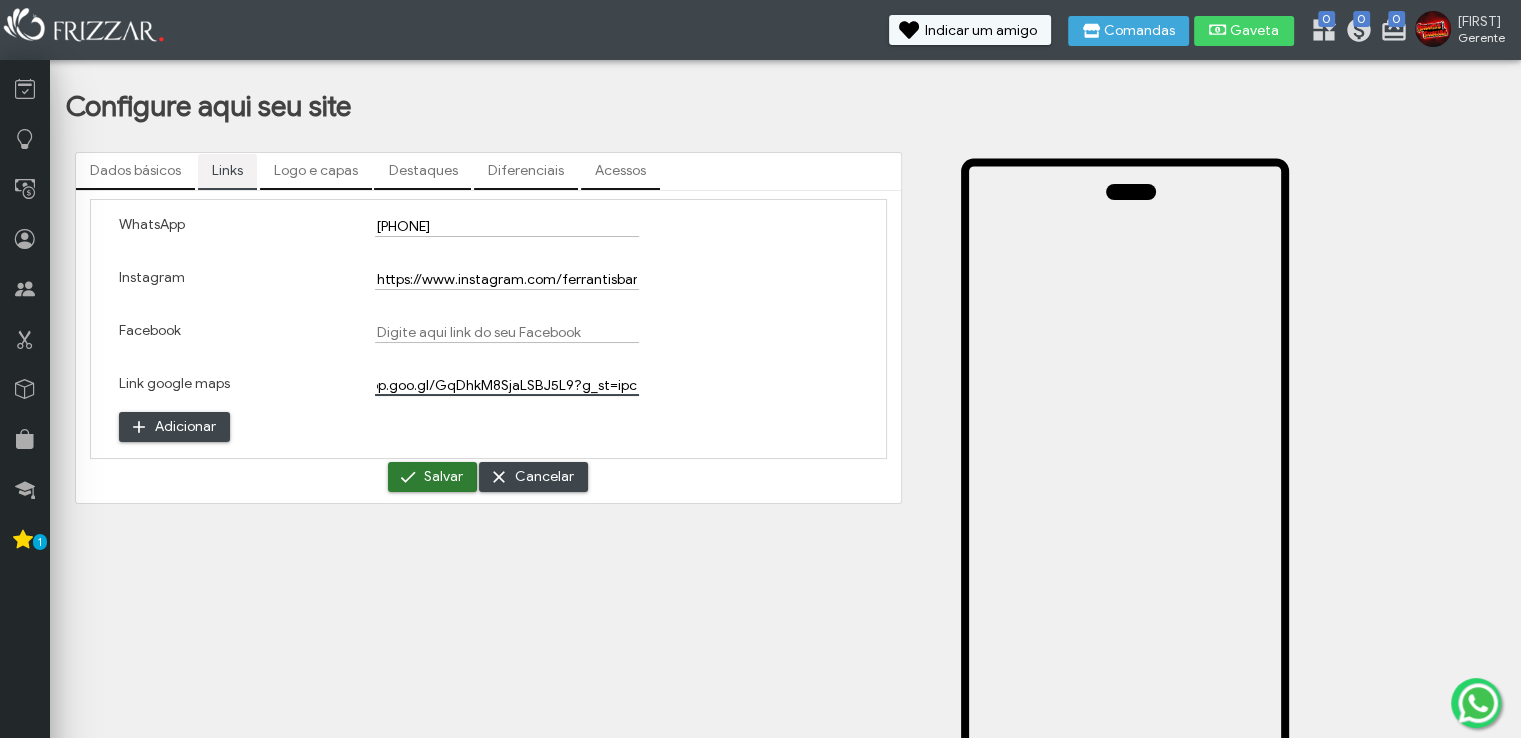 type on "https://maps.app.goo.gl/GqDhkM8SjaLSBJ5L9?g_st=ipc" 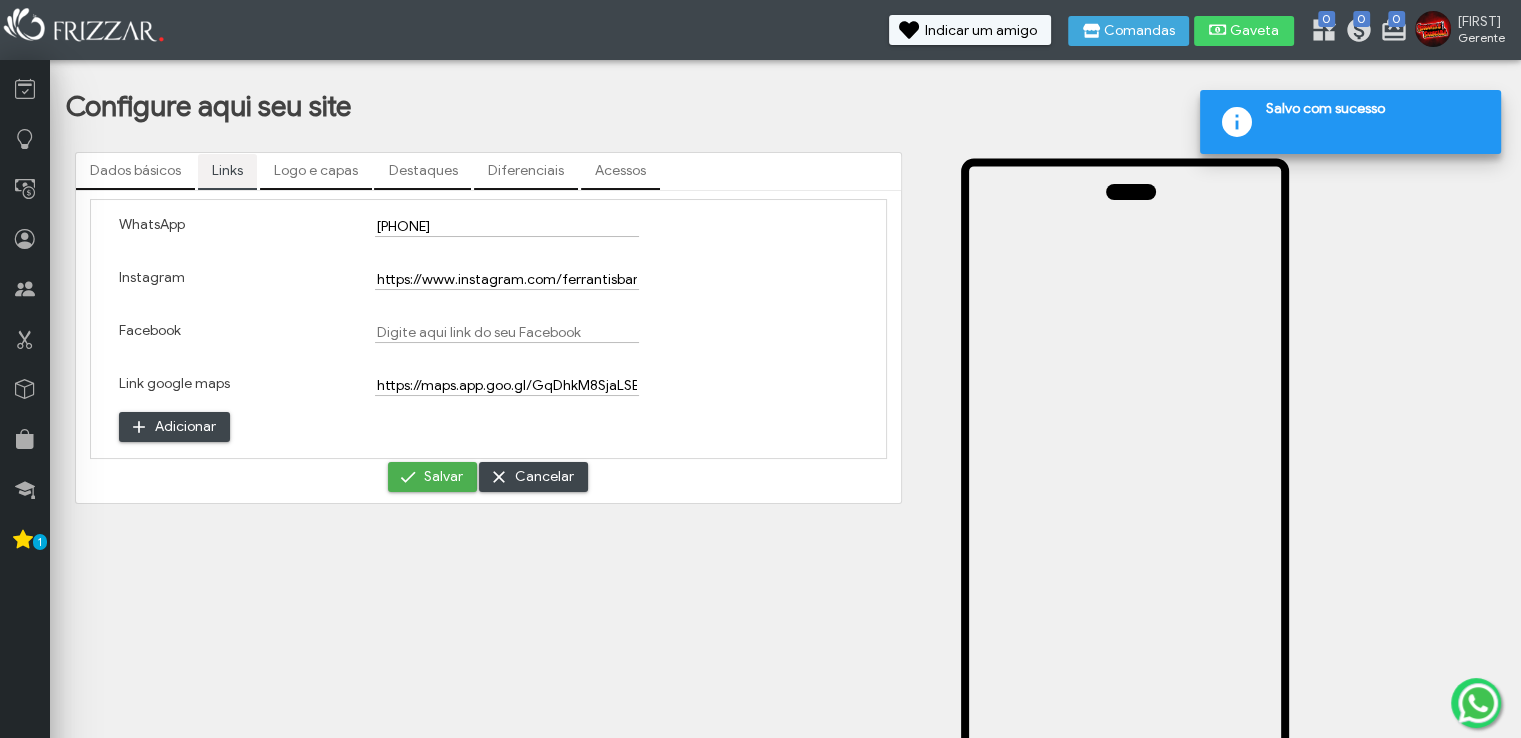 click at bounding box center (1213, 498) 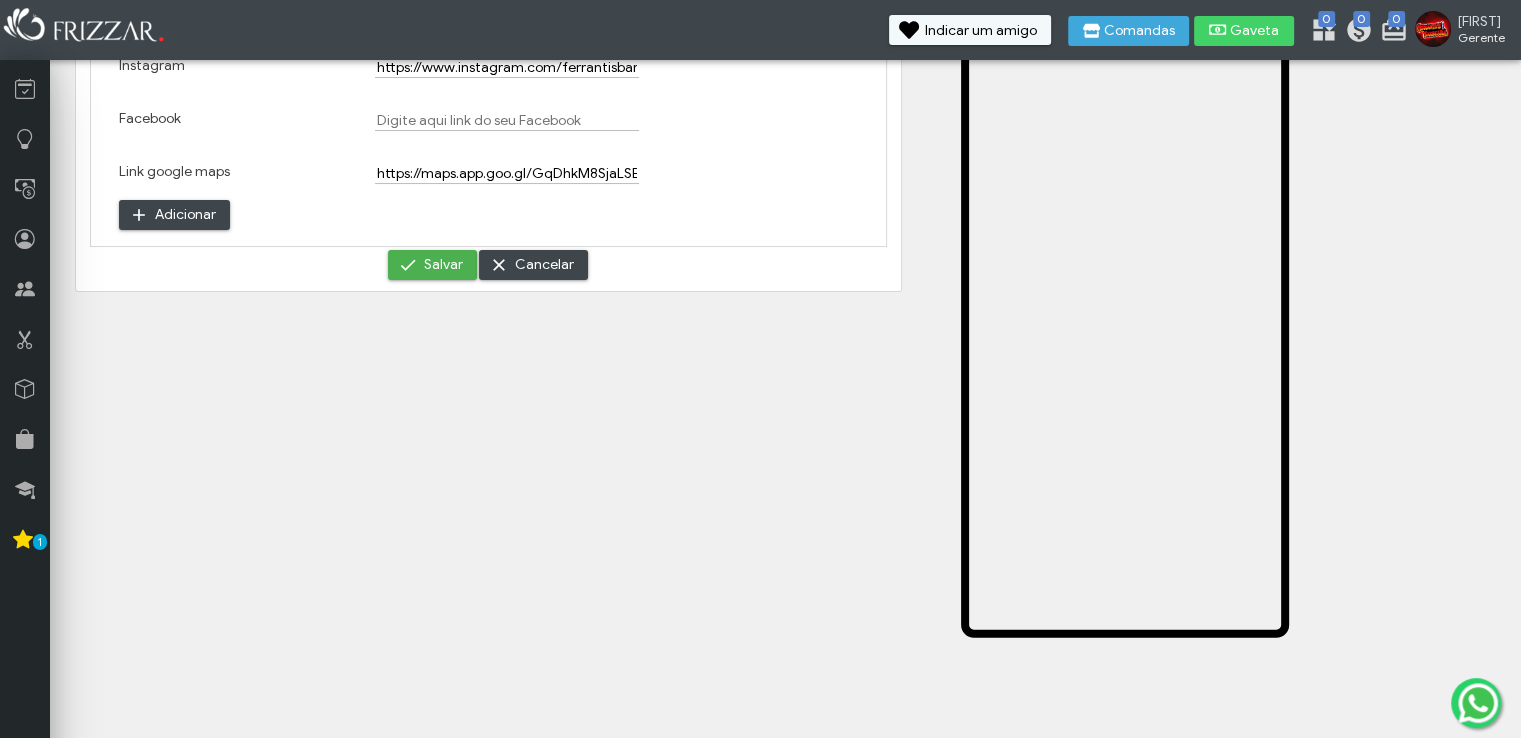 scroll, scrollTop: 206, scrollLeft: 0, axis: vertical 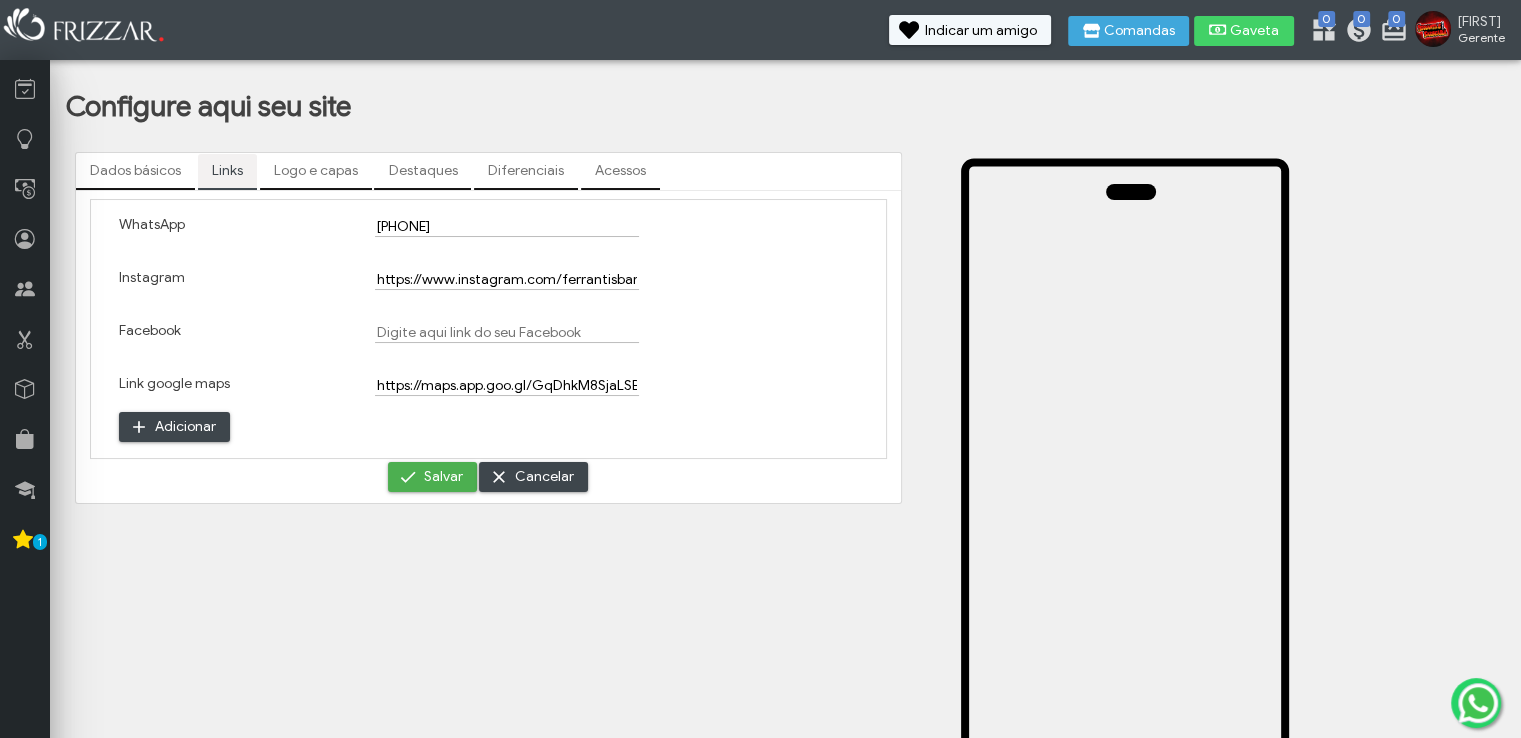 click on "Logo e capas" at bounding box center (316, 171) 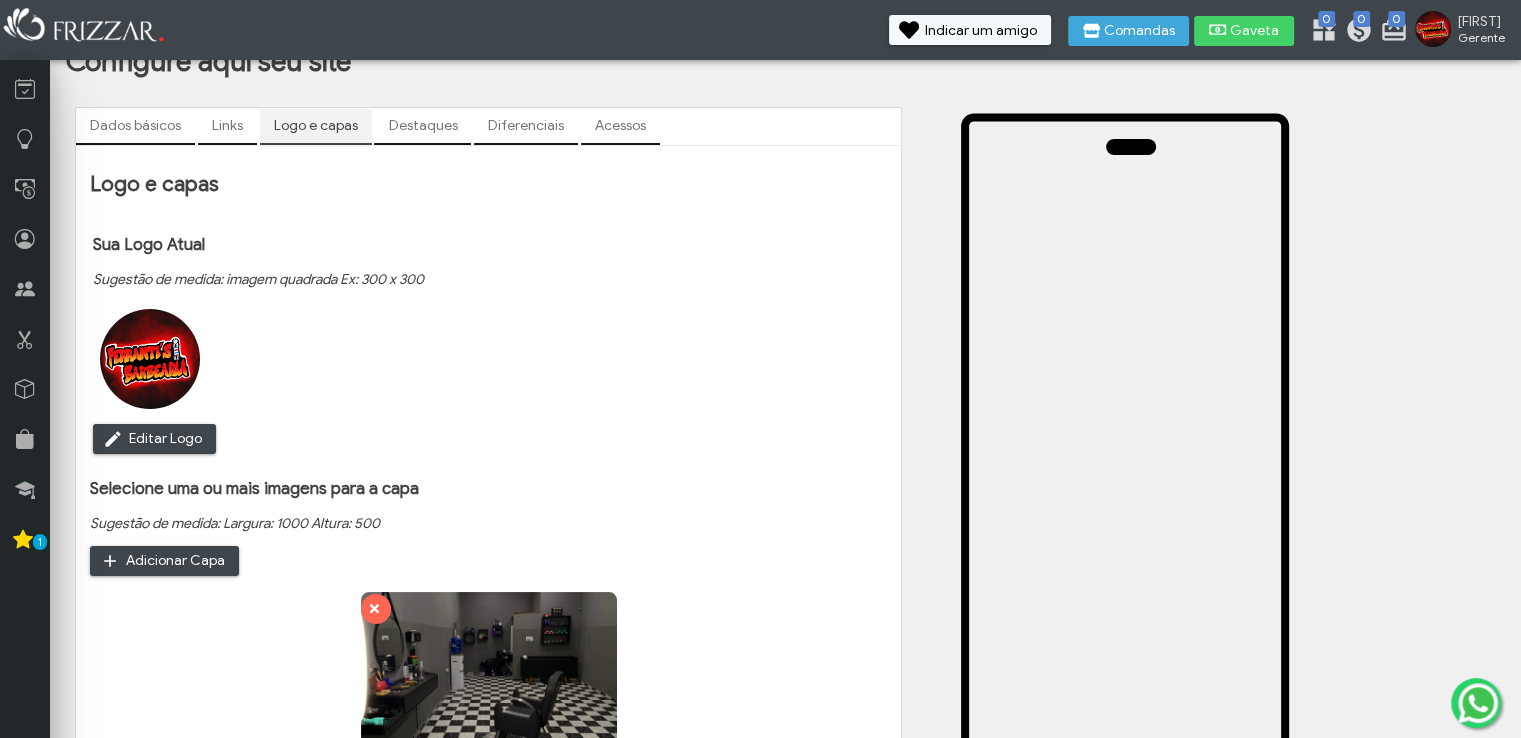 scroll, scrollTop: 300, scrollLeft: 0, axis: vertical 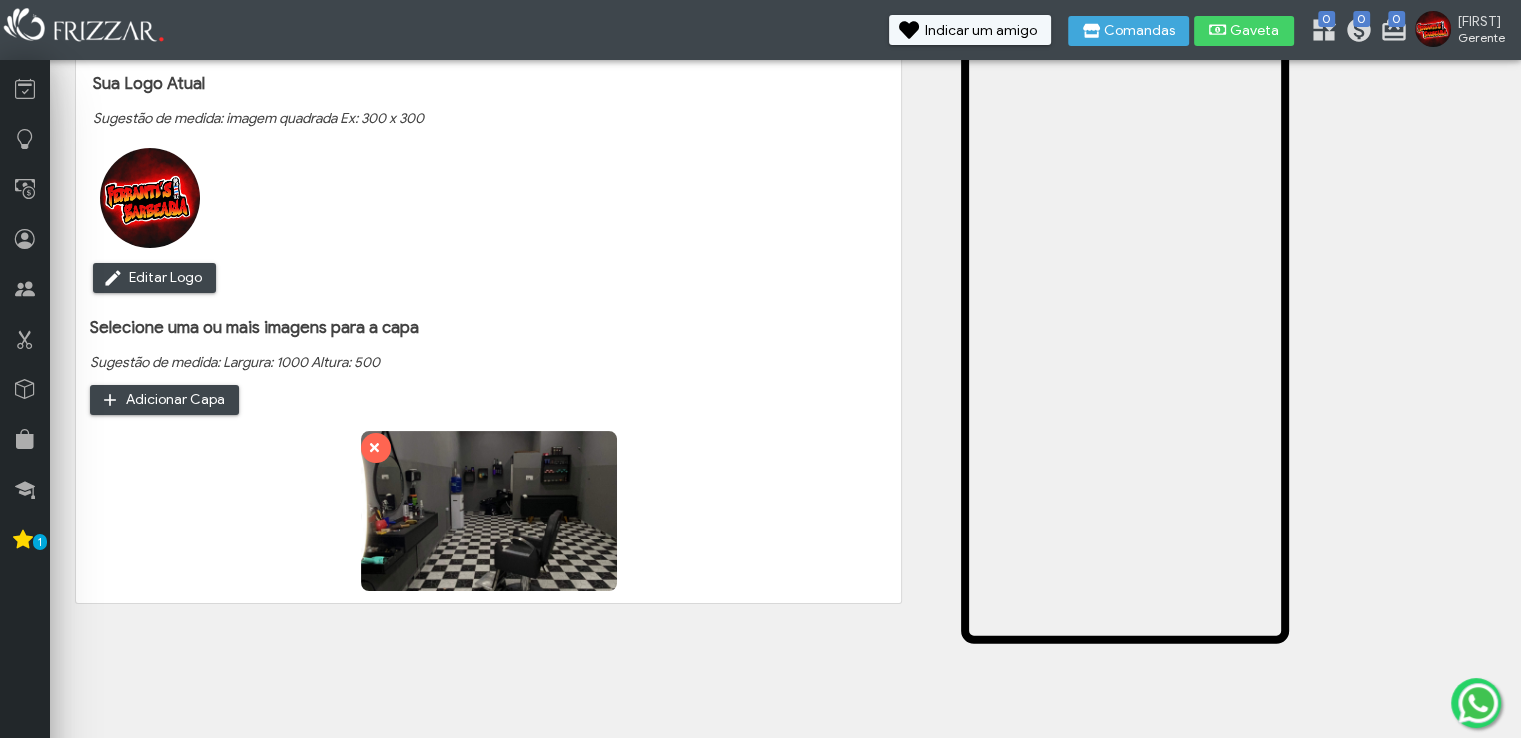 click on "Sua Logo Atual
Sugestão de medida: imagem quadrada Ex: 300 x 300
Editar Logo" at bounding box center [488, 177] 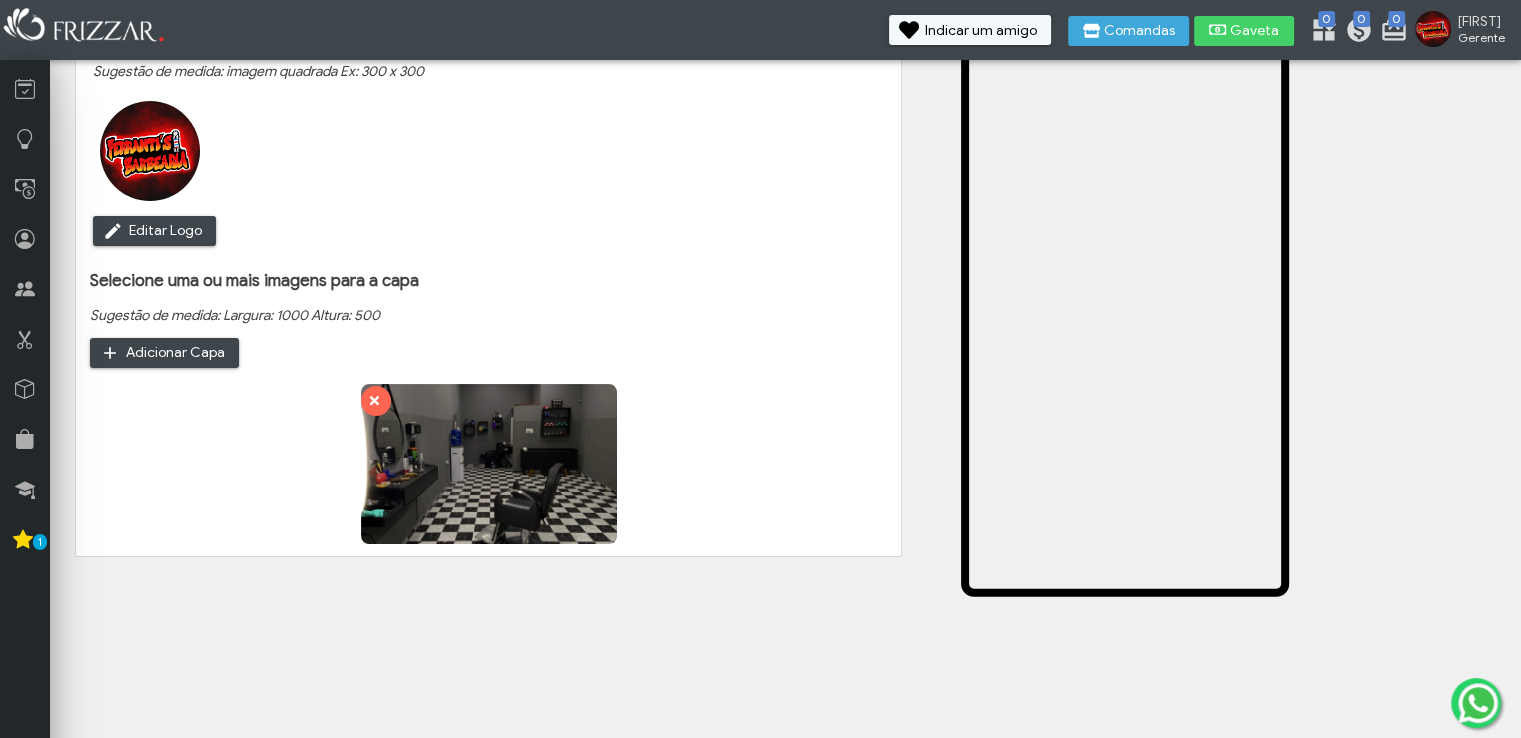 scroll, scrollTop: 206, scrollLeft: 0, axis: vertical 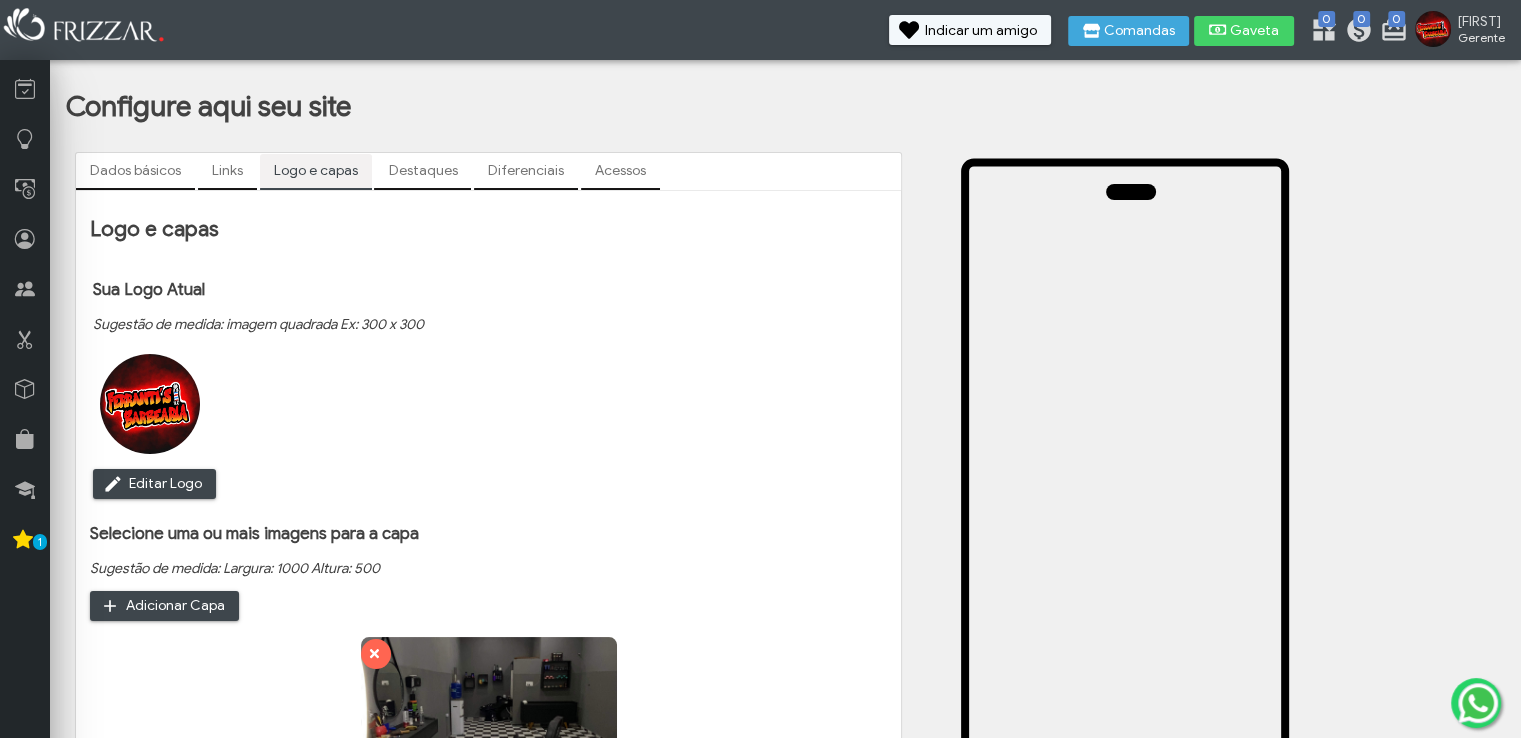 click on "Destaques" at bounding box center (422, 171) 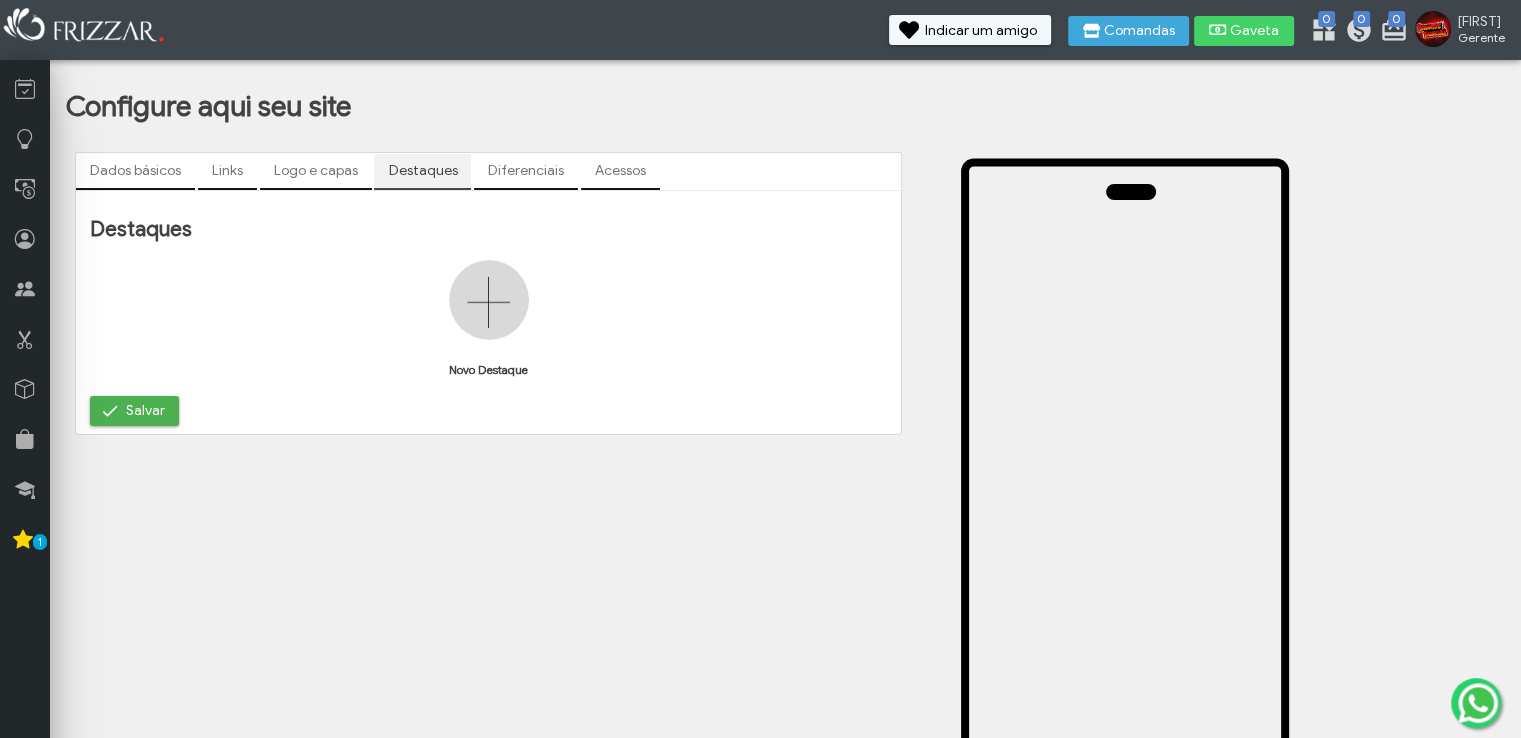 click at bounding box center (489, 300) 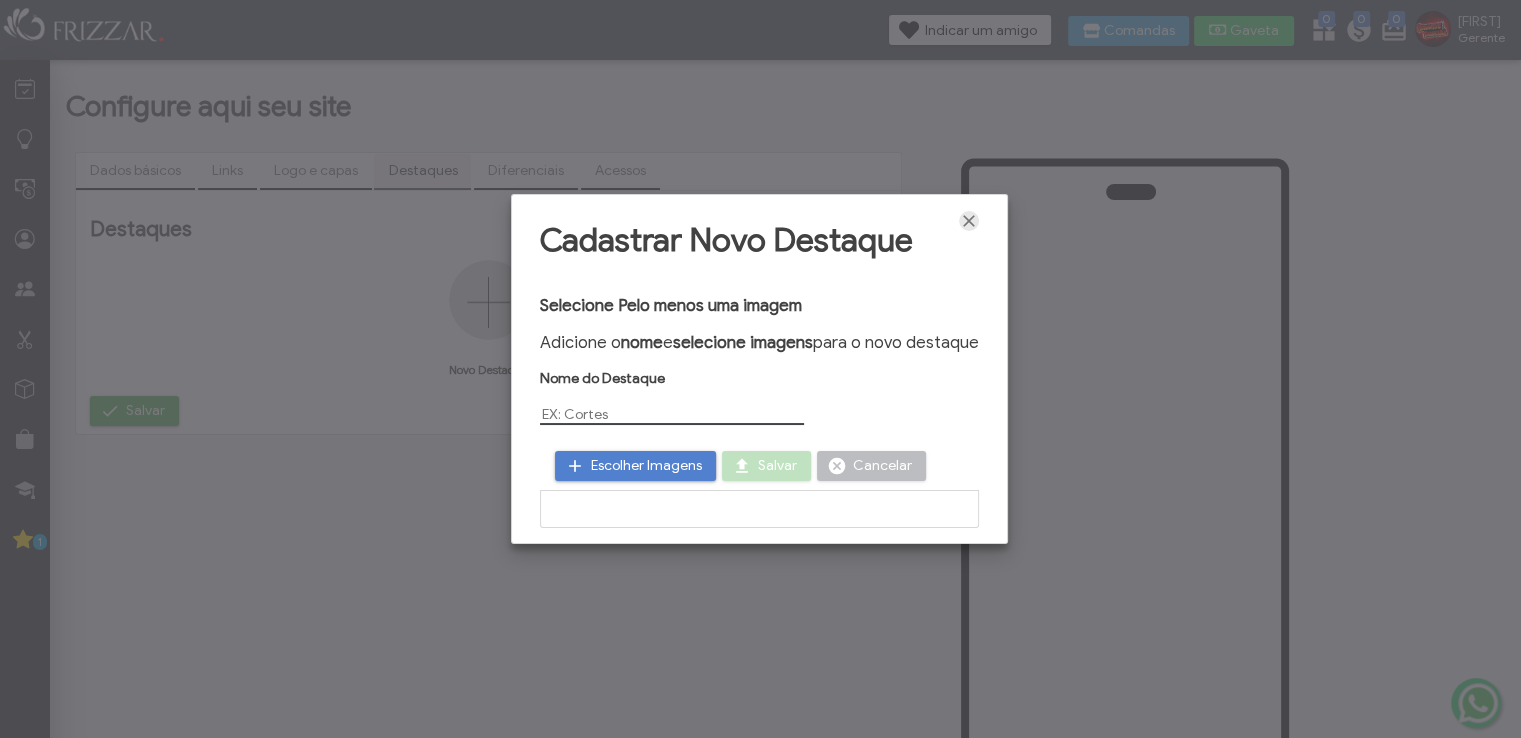 click at bounding box center [969, 221] 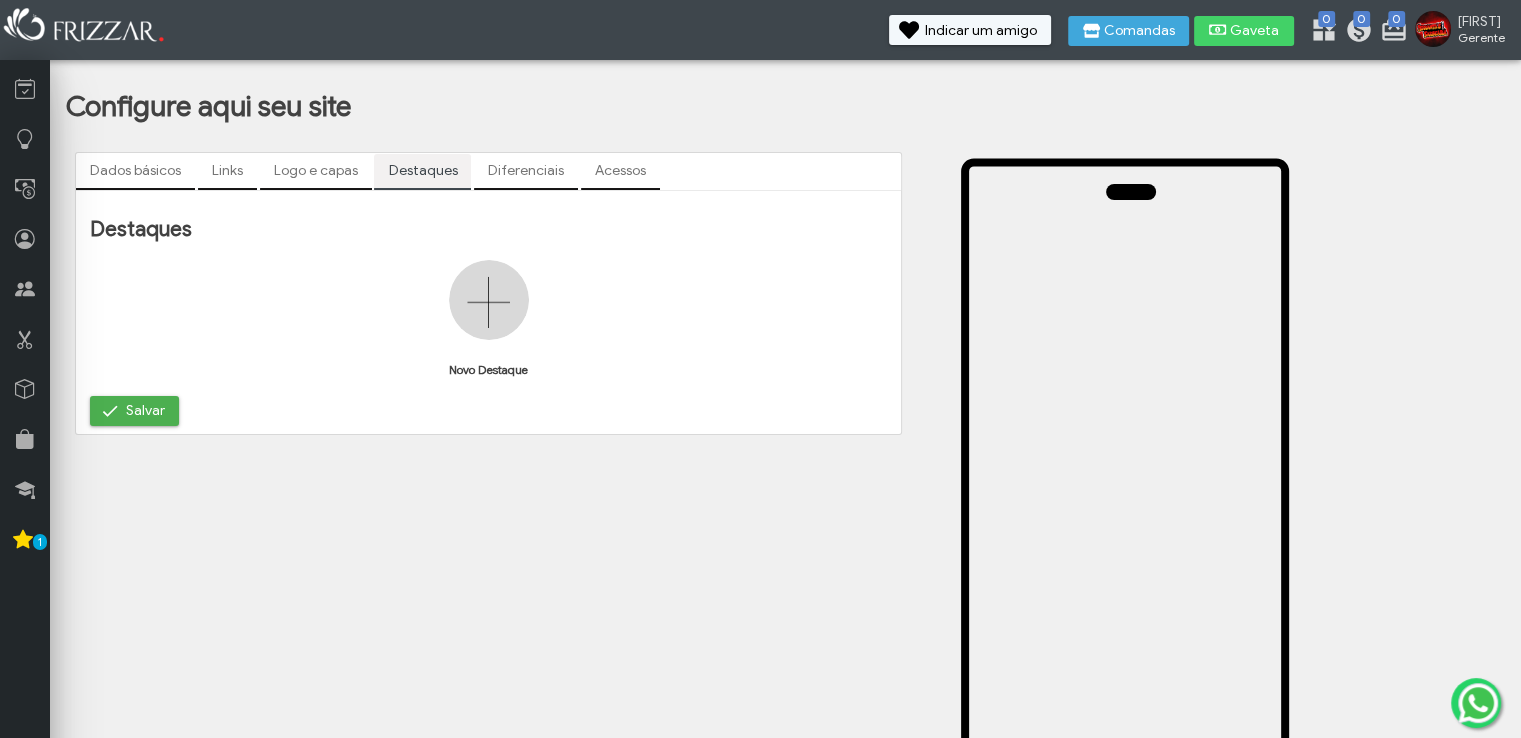 click on "Diferenciais" at bounding box center [526, 171] 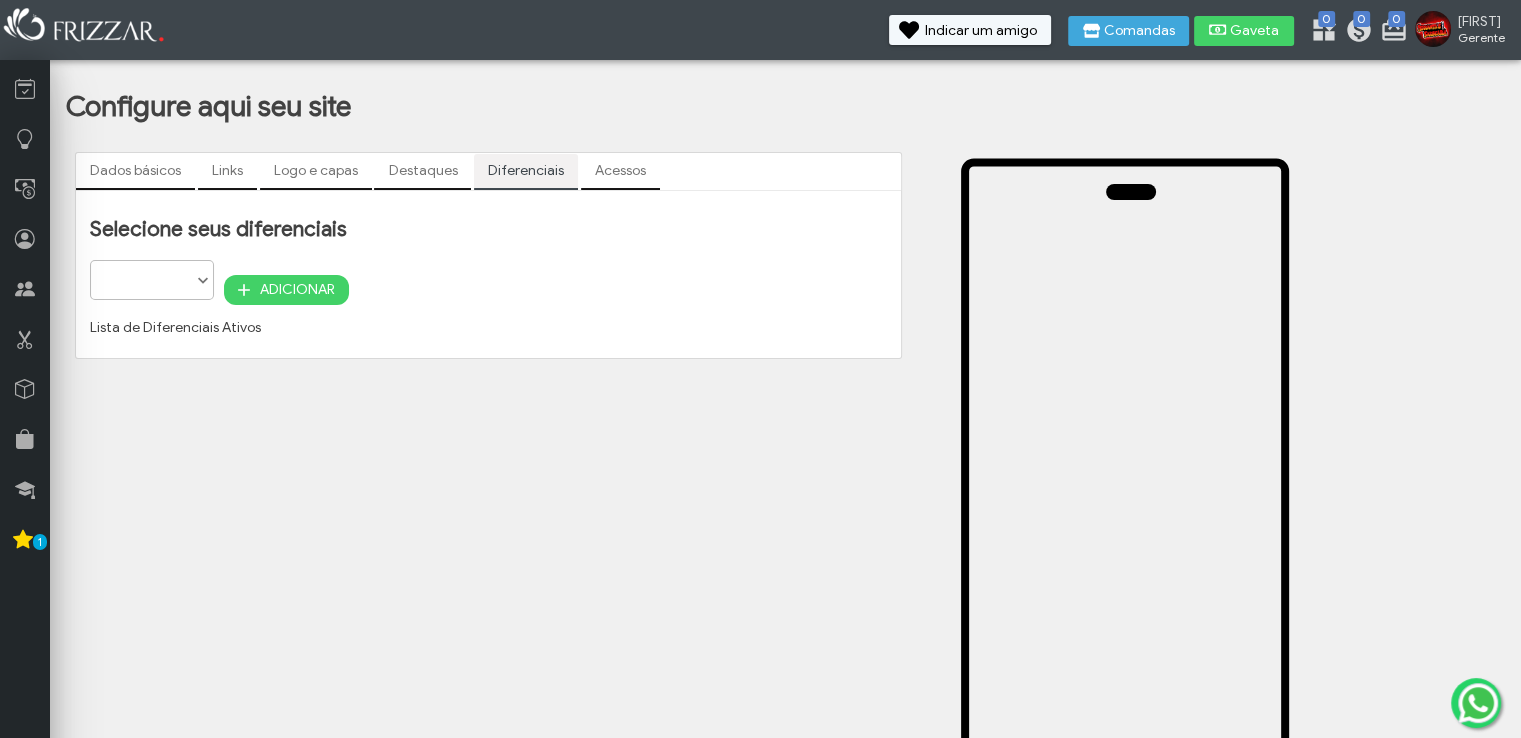 click at bounding box center (152, 273) 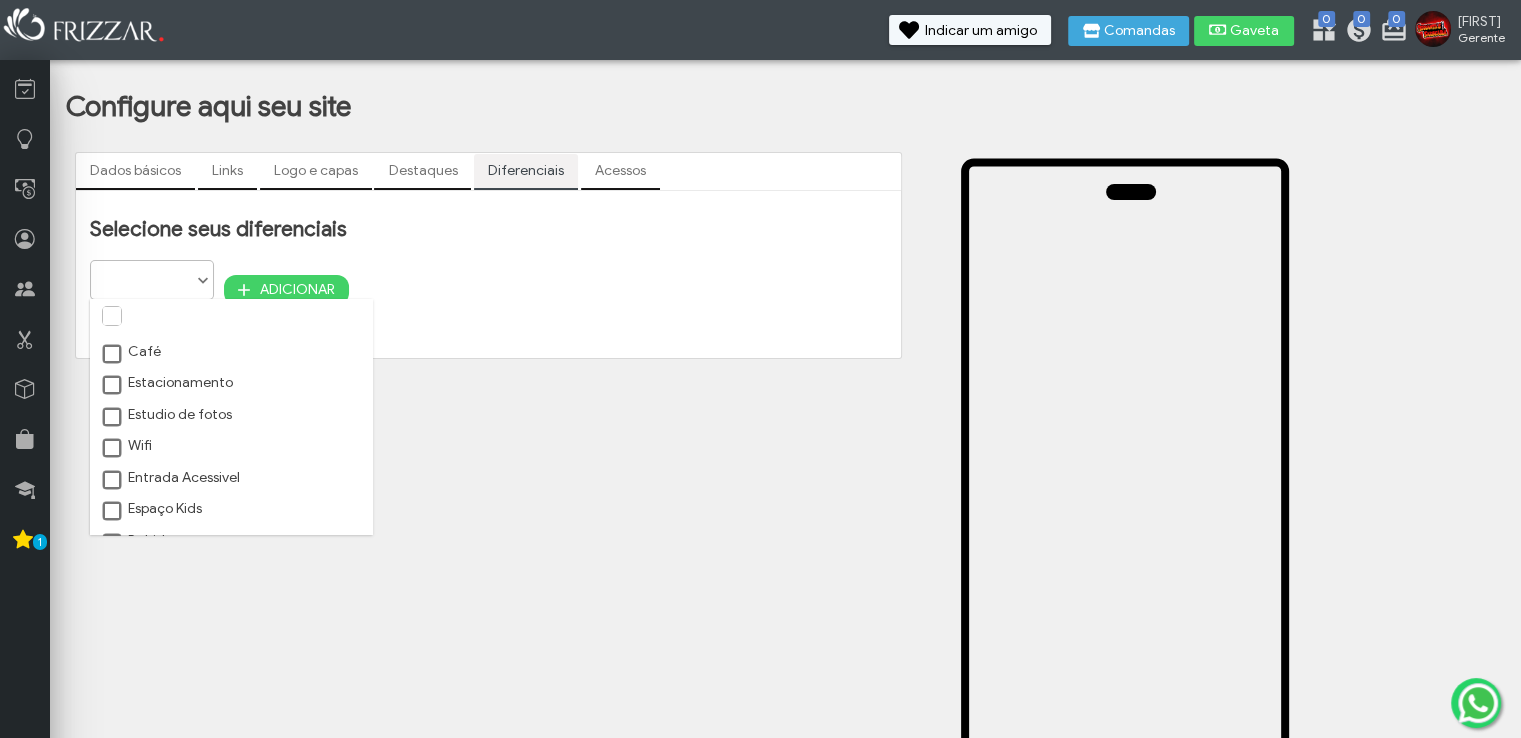 scroll, scrollTop: 10, scrollLeft: 84, axis: both 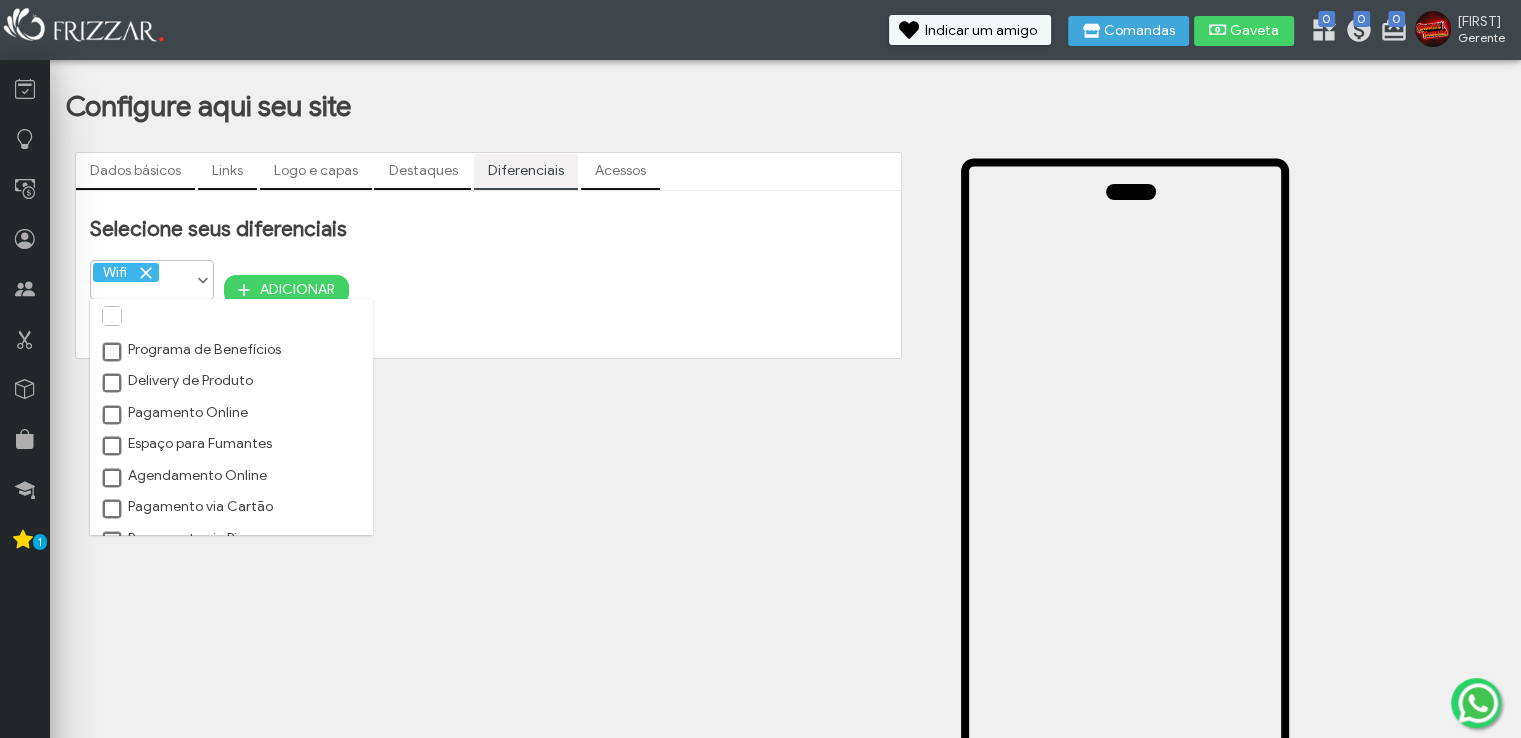 drag, startPoint x: 113, startPoint y: 352, endPoint x: 113, endPoint y: 365, distance: 13 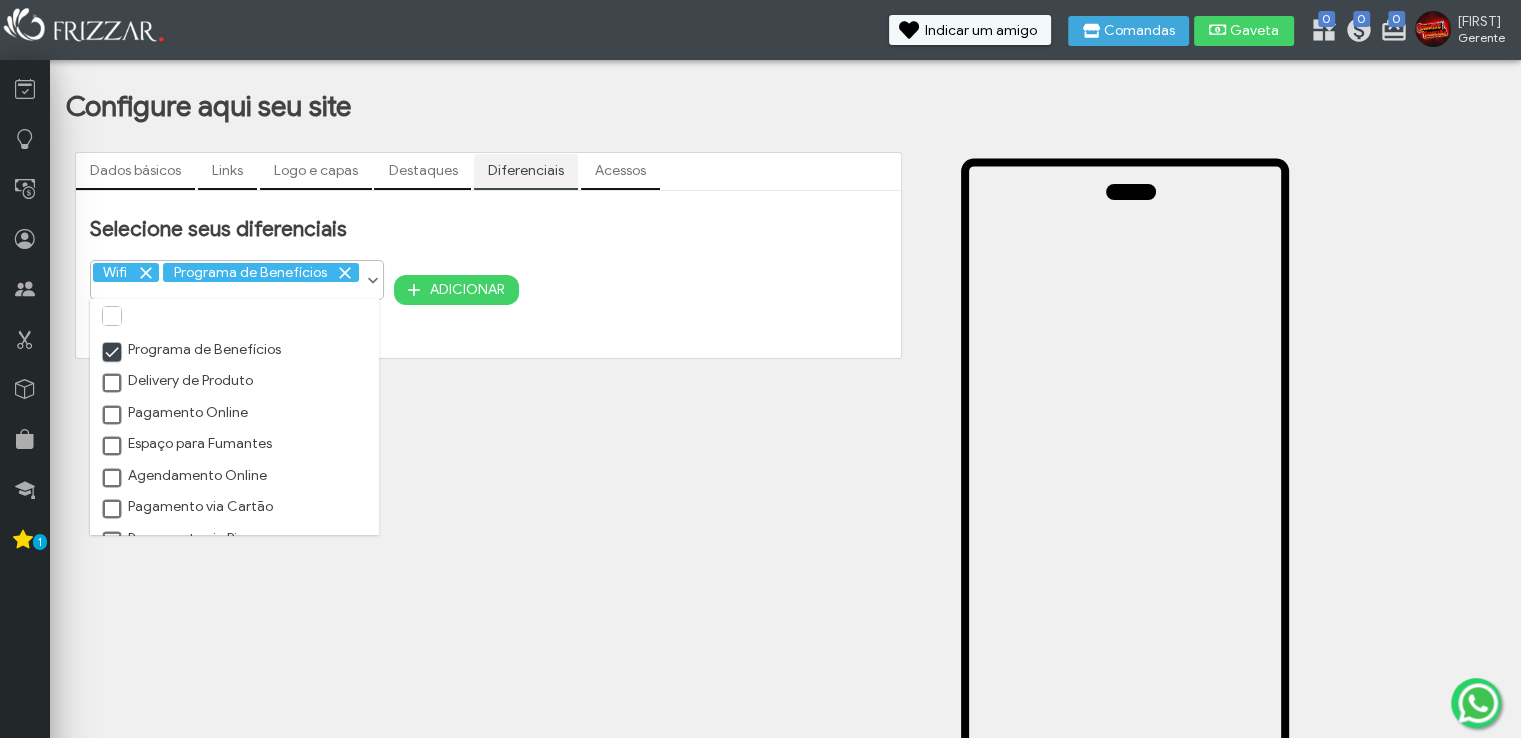 scroll, scrollTop: 9, scrollLeft: 10, axis: both 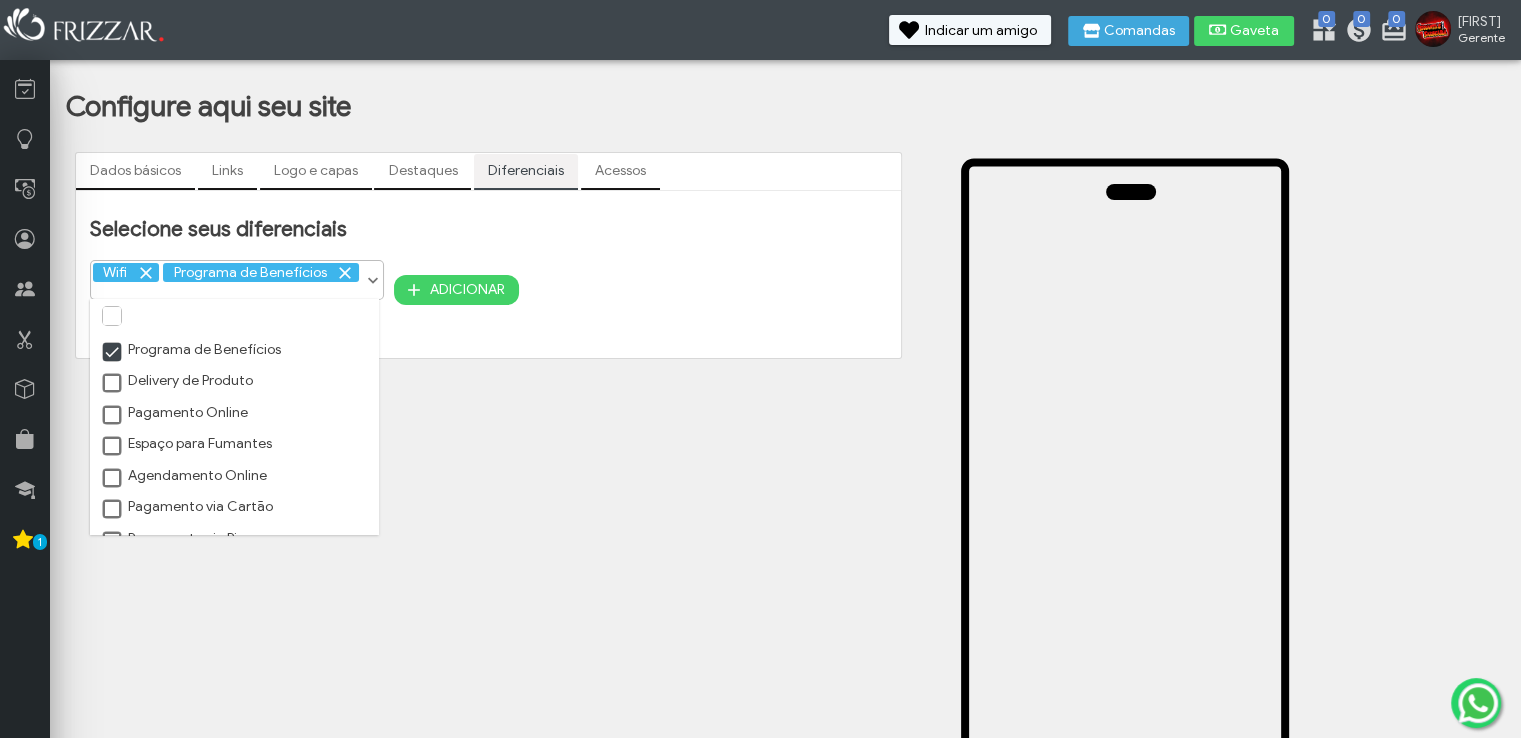 click at bounding box center [113, 416] 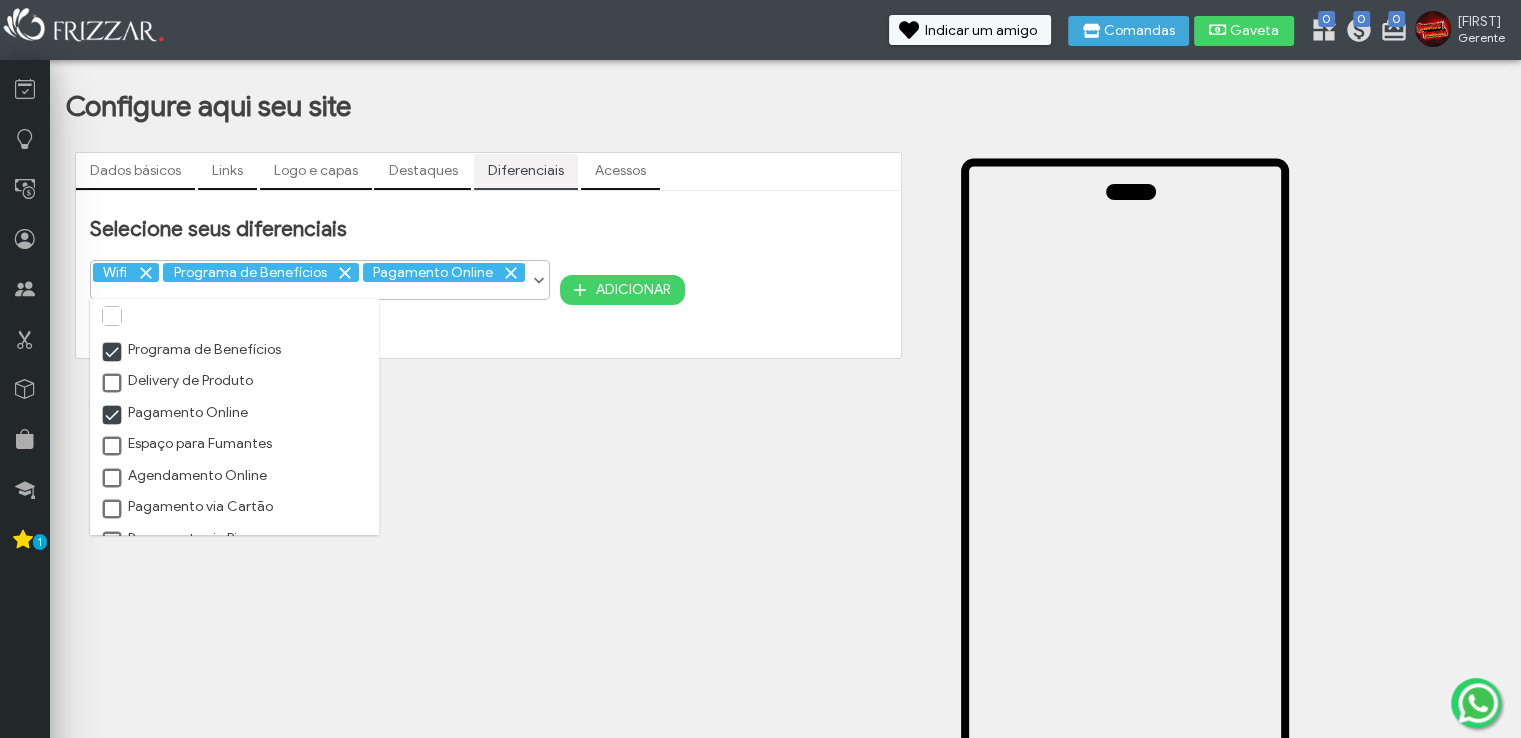 click at bounding box center [113, 479] 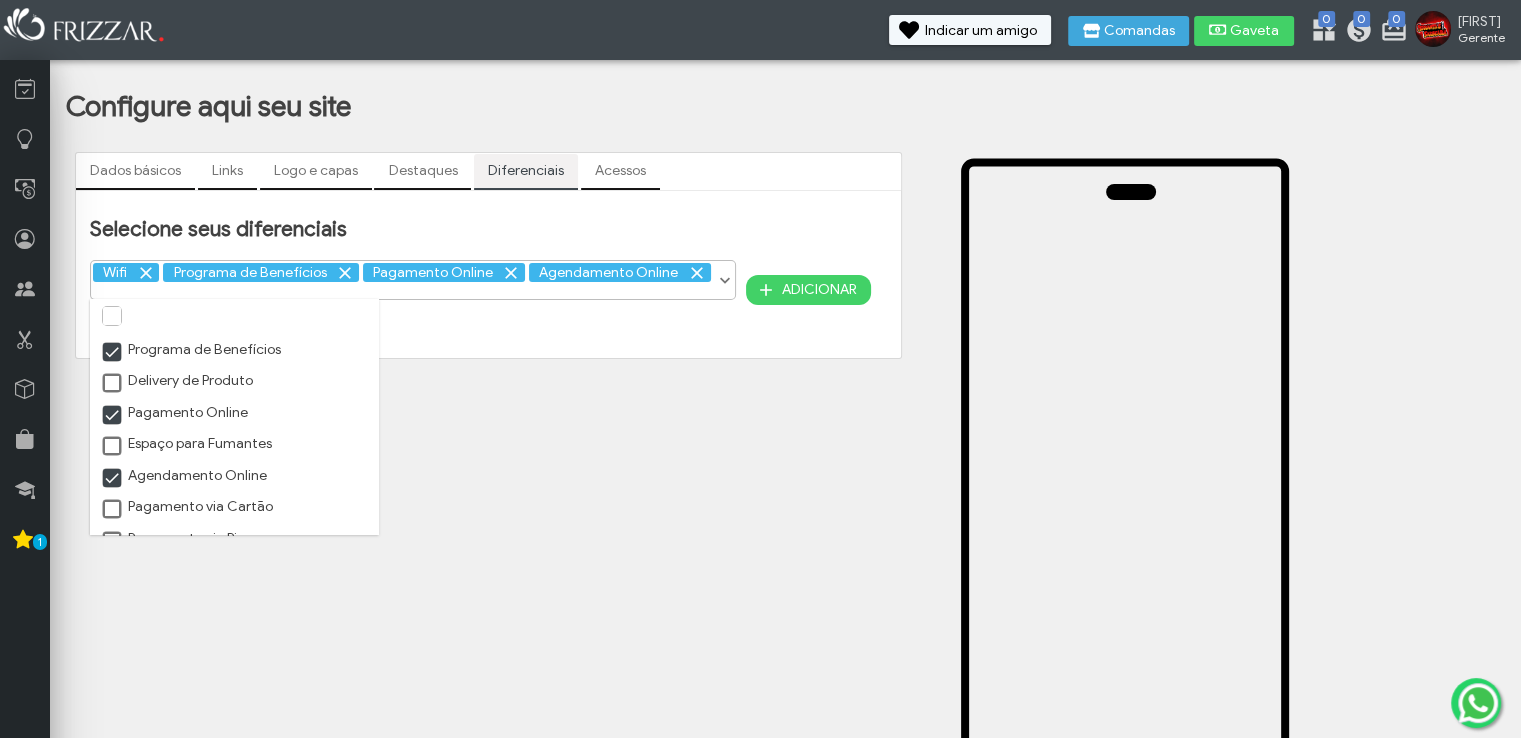 click at bounding box center [113, 510] 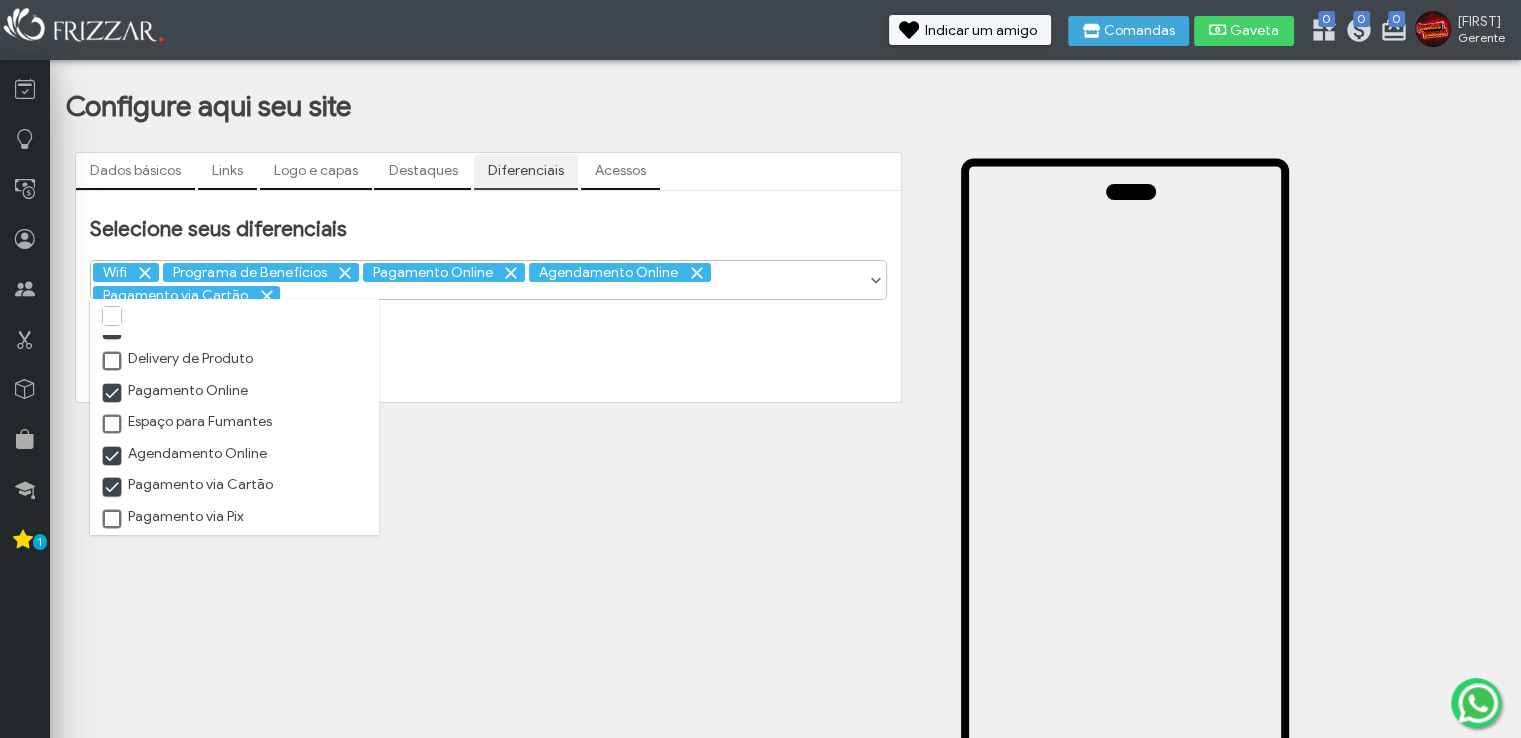 scroll, scrollTop: 444, scrollLeft: 0, axis: vertical 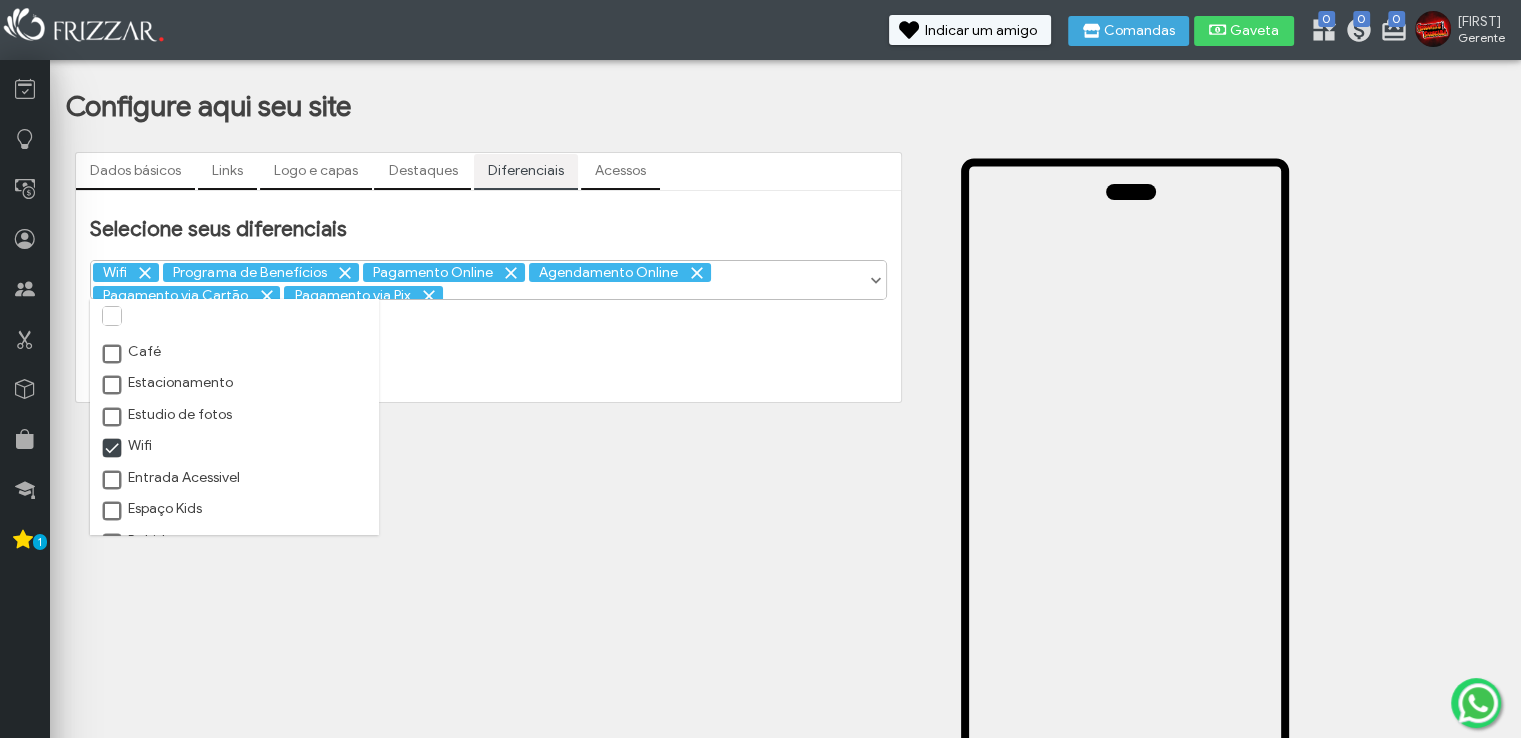 click on "Dados básicos Links Logo e capas Destaques Diferenciais Acessos
https://app.frizzar.com.br/p/pbsvgp Link para seu site e agendamento online:
https://app.frizzar.com.br/p/ pbsvgp
Copiar Link
Copiar Link
Nome do salão Ferranti’s Barbearia Telefone (11) 99938-4878 Endereço Rua São Dimas 61 - Jardim São Judas Tadeu, Salto SP Horário de funcionamento Configurar Horário Video do youtube Breve descrição do estabelecimento Meta Pixel ID Tag Manager ID Tema padrão Light Dark Dark
Salvar
WhatsApp (11) 99938-4878
Instagram Facebook Link google maps Adicionar" at bounding box center [488, 594] 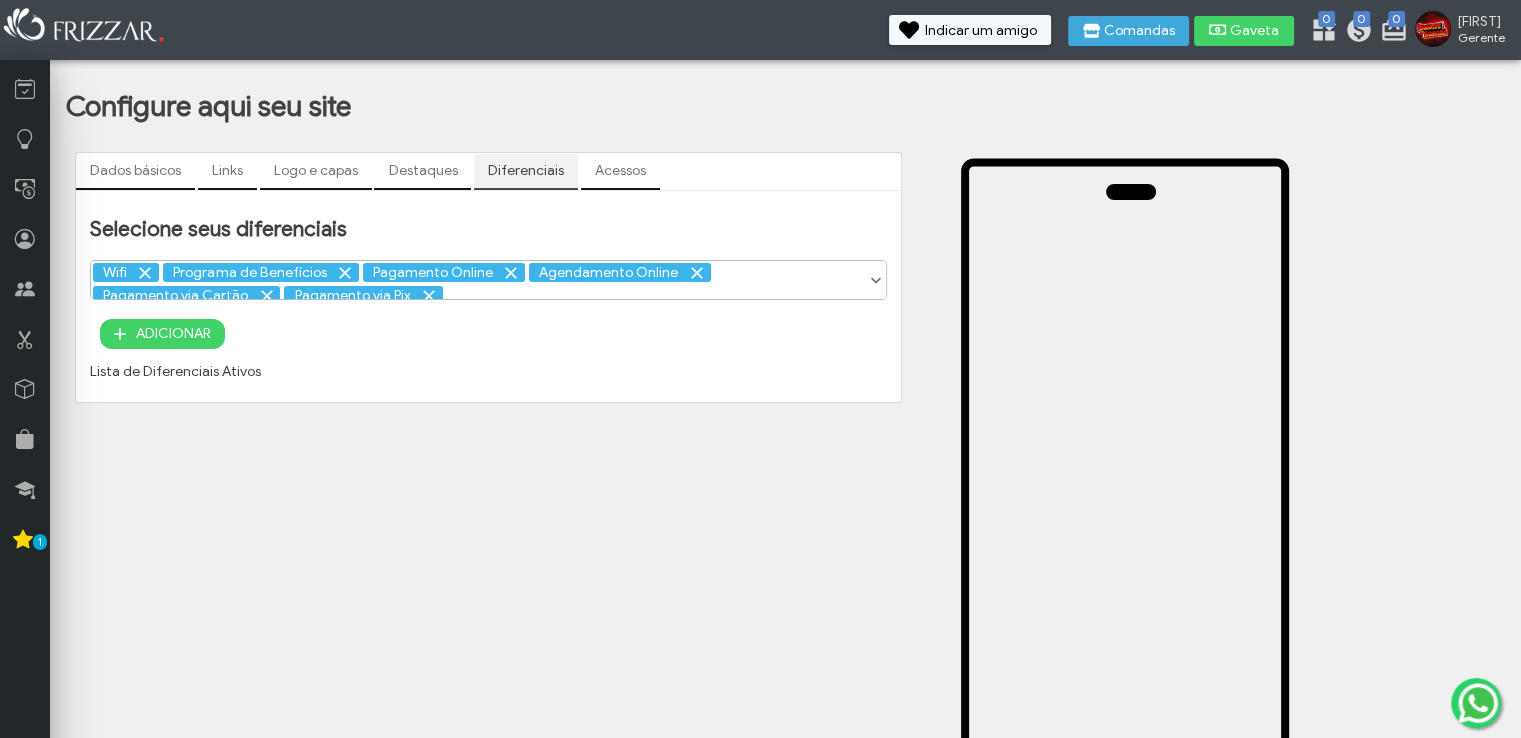 click on "ADICIONAR" at bounding box center [173, 334] 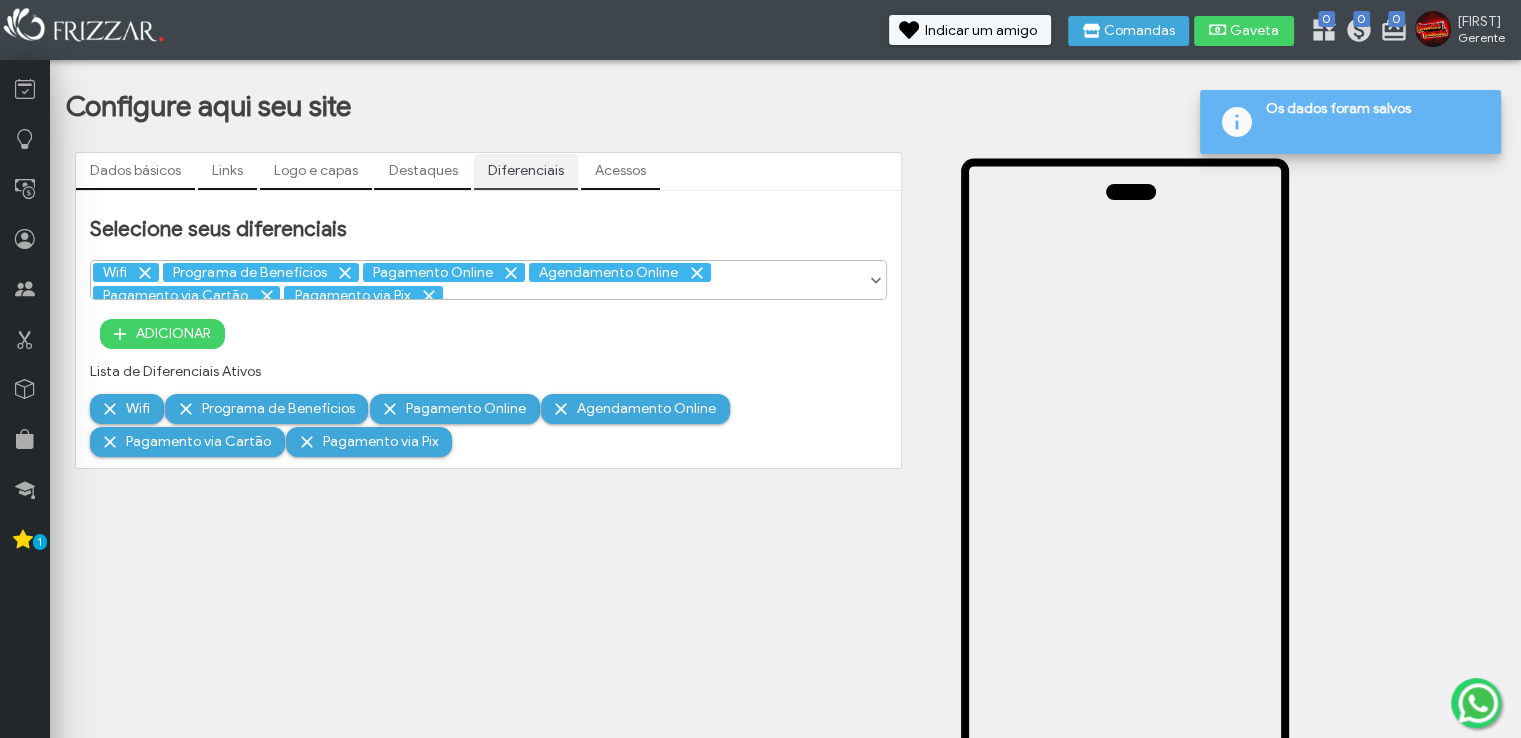 click on "Acessos" at bounding box center [620, 171] 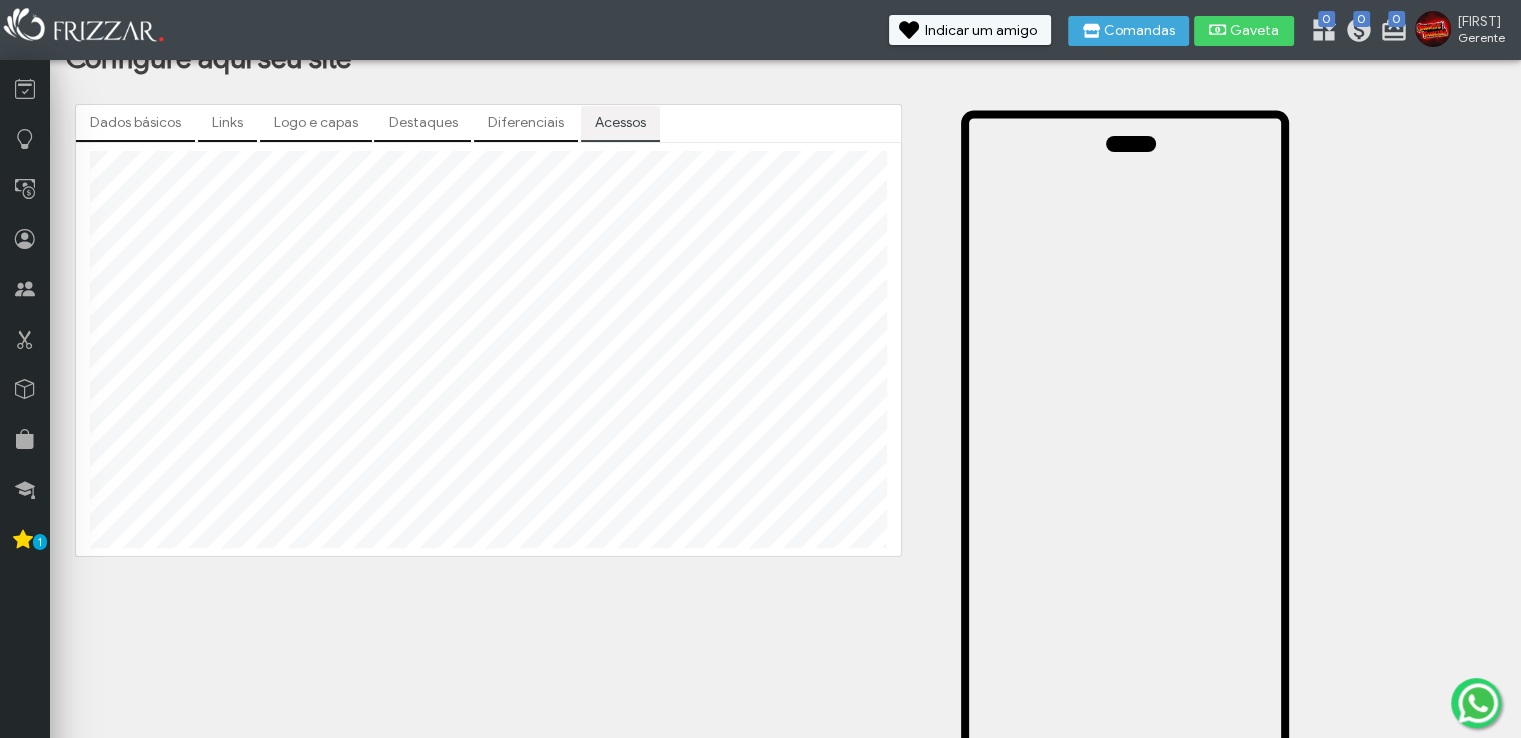 scroll, scrollTop: 0, scrollLeft: 0, axis: both 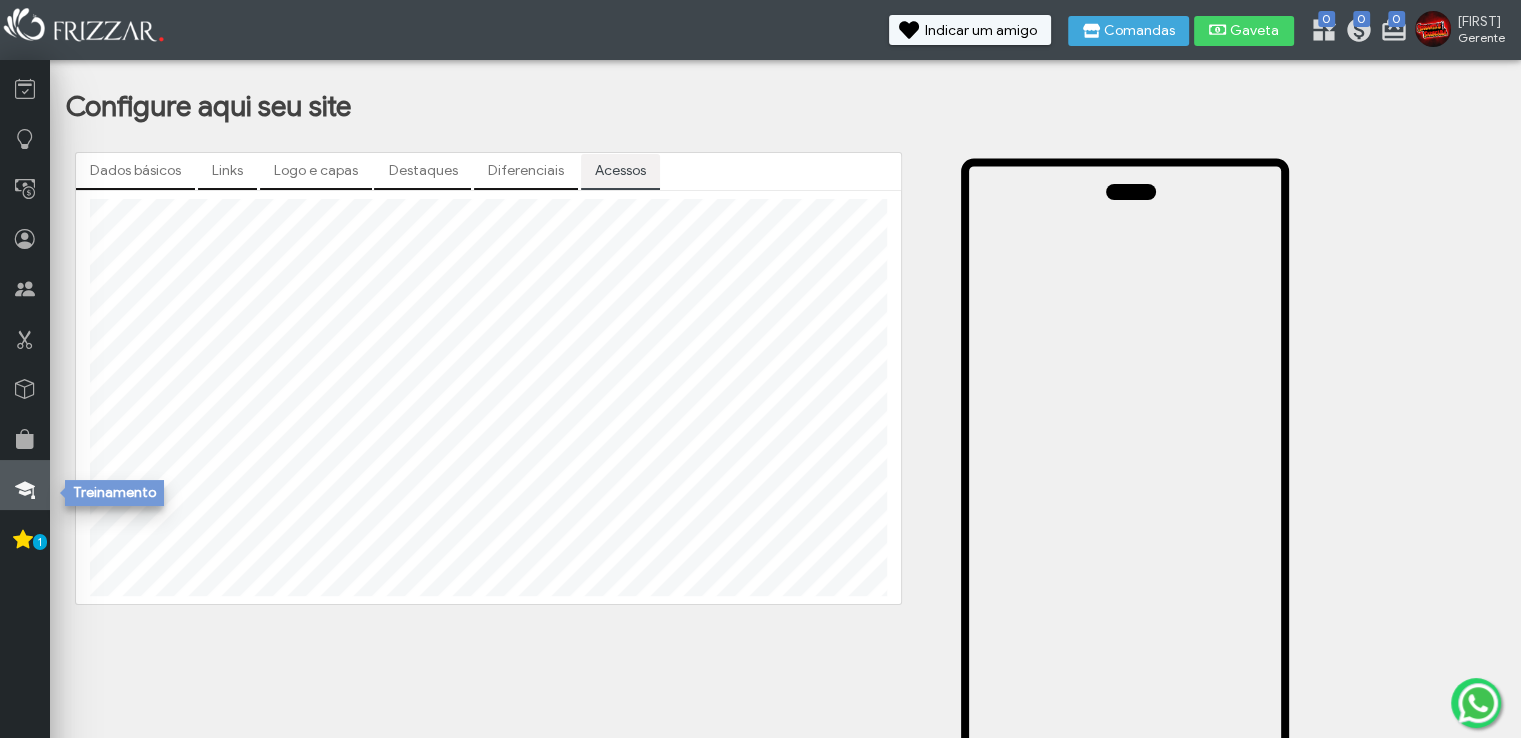 click at bounding box center [25, 489] 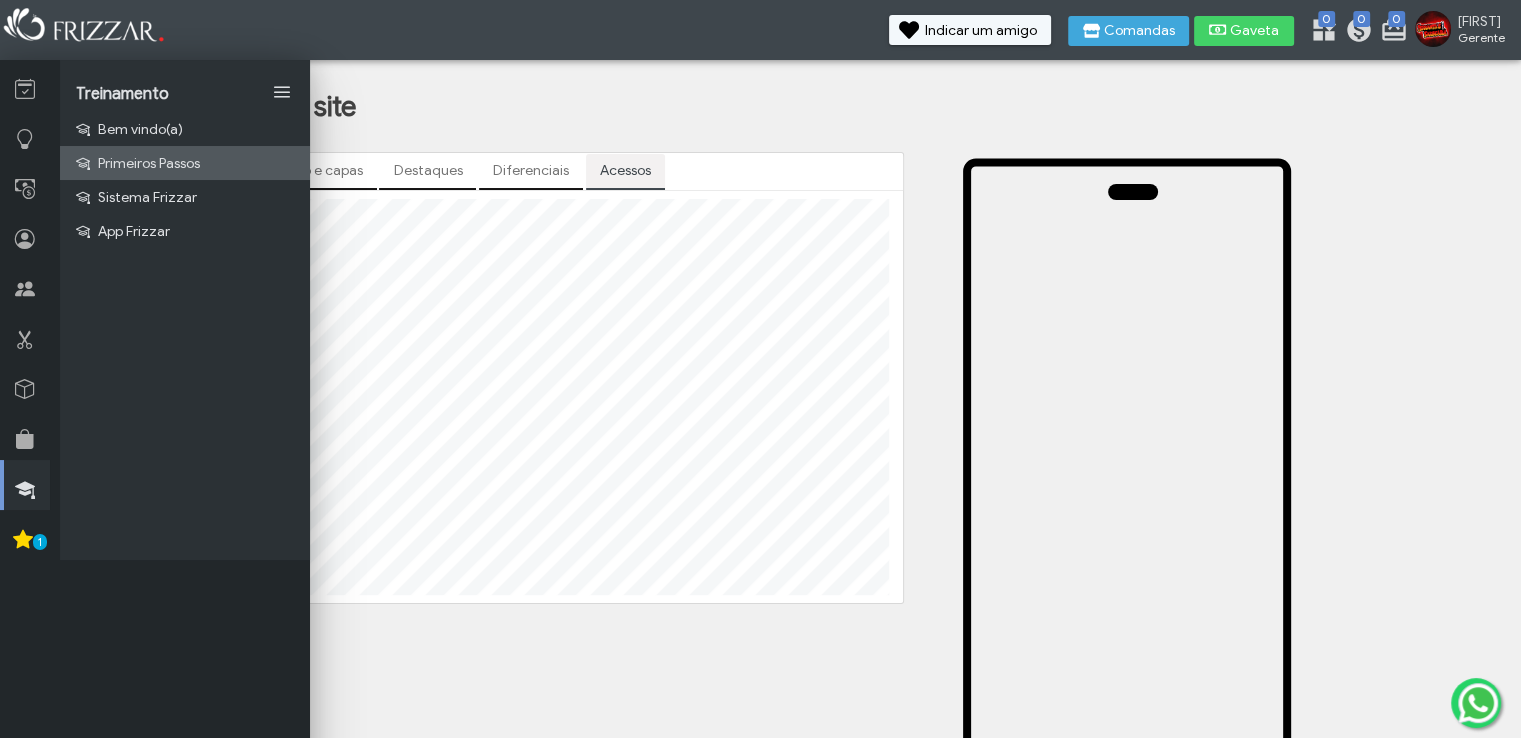 click on "Primeiros Passos" at bounding box center (149, 163) 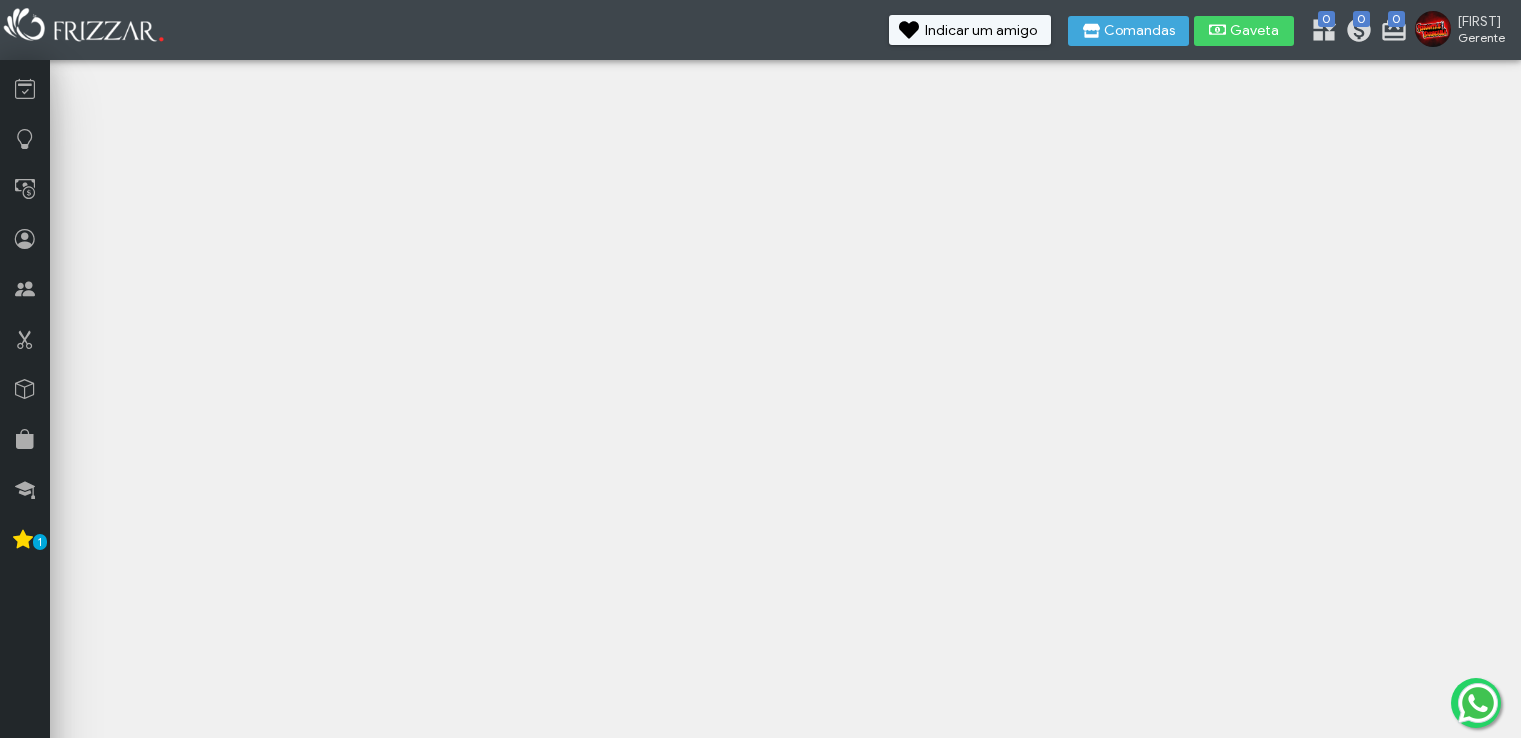 scroll, scrollTop: 0, scrollLeft: 0, axis: both 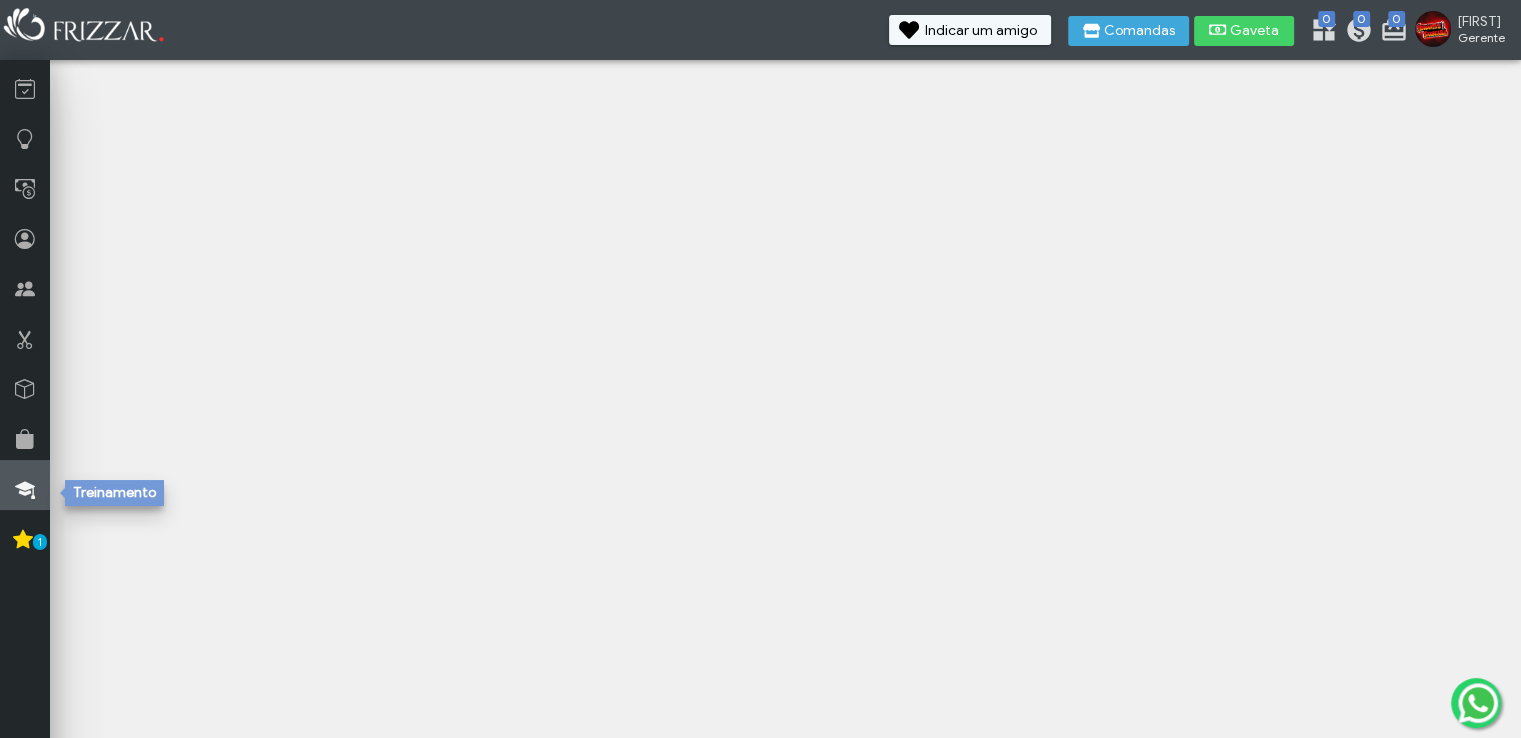 click at bounding box center [25, 485] 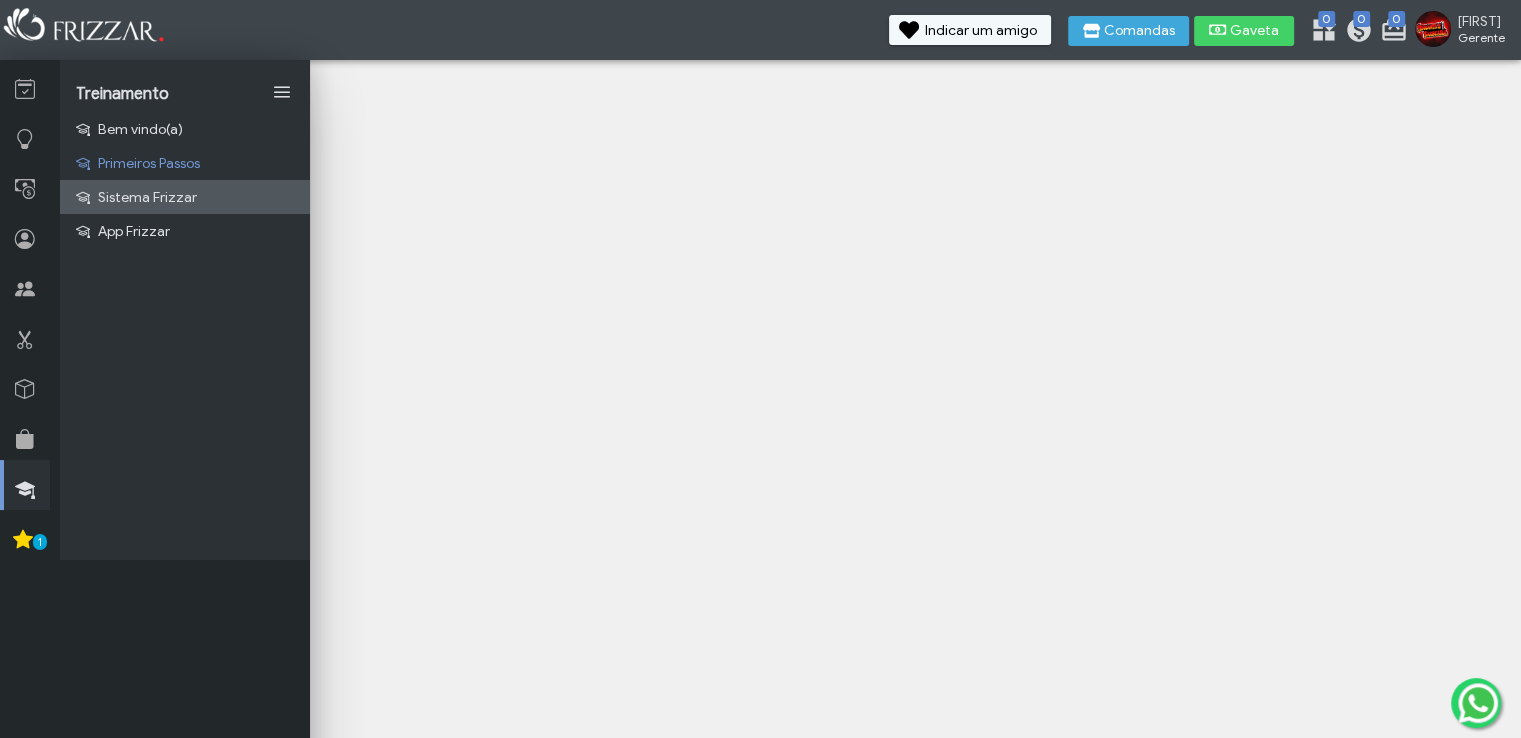 click on "Sistema Frizzar" at bounding box center [147, 197] 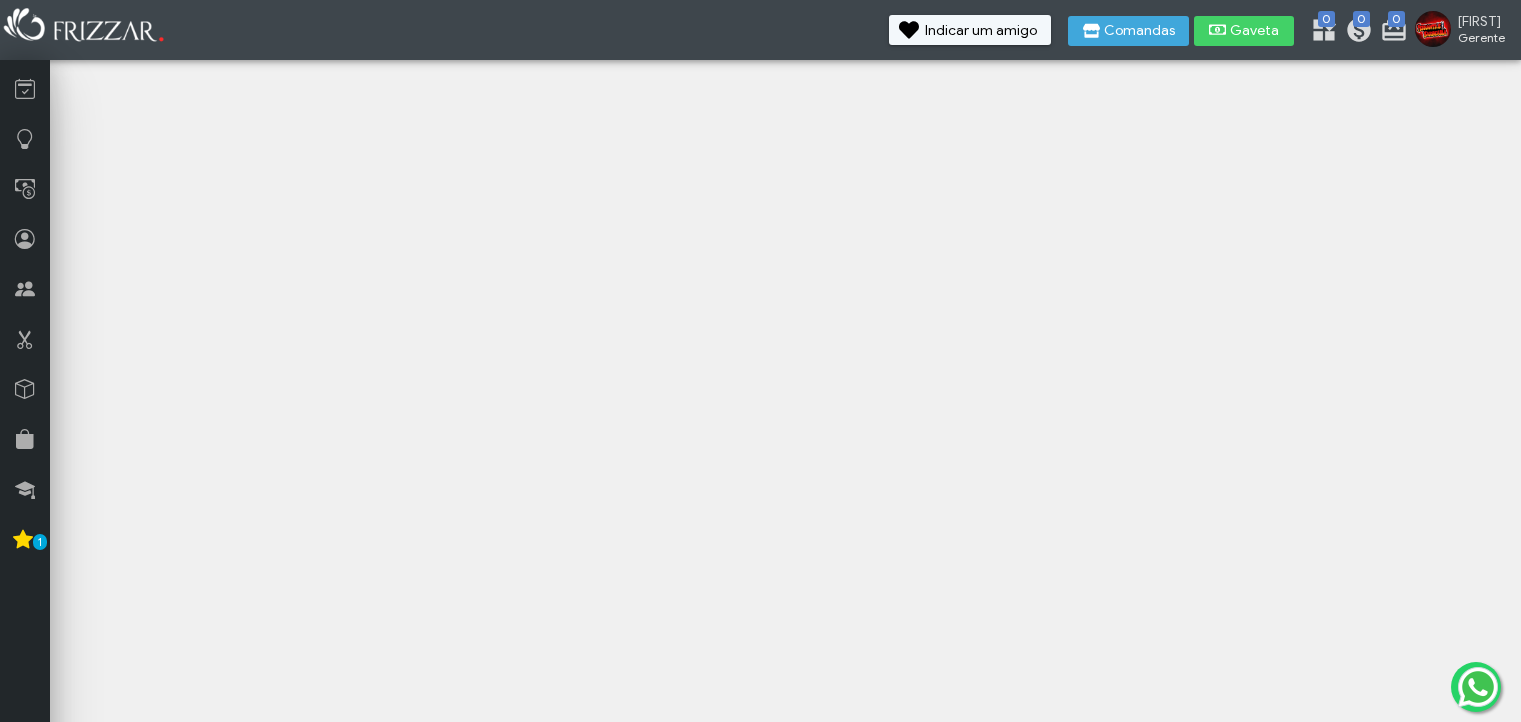 scroll, scrollTop: 0, scrollLeft: 0, axis: both 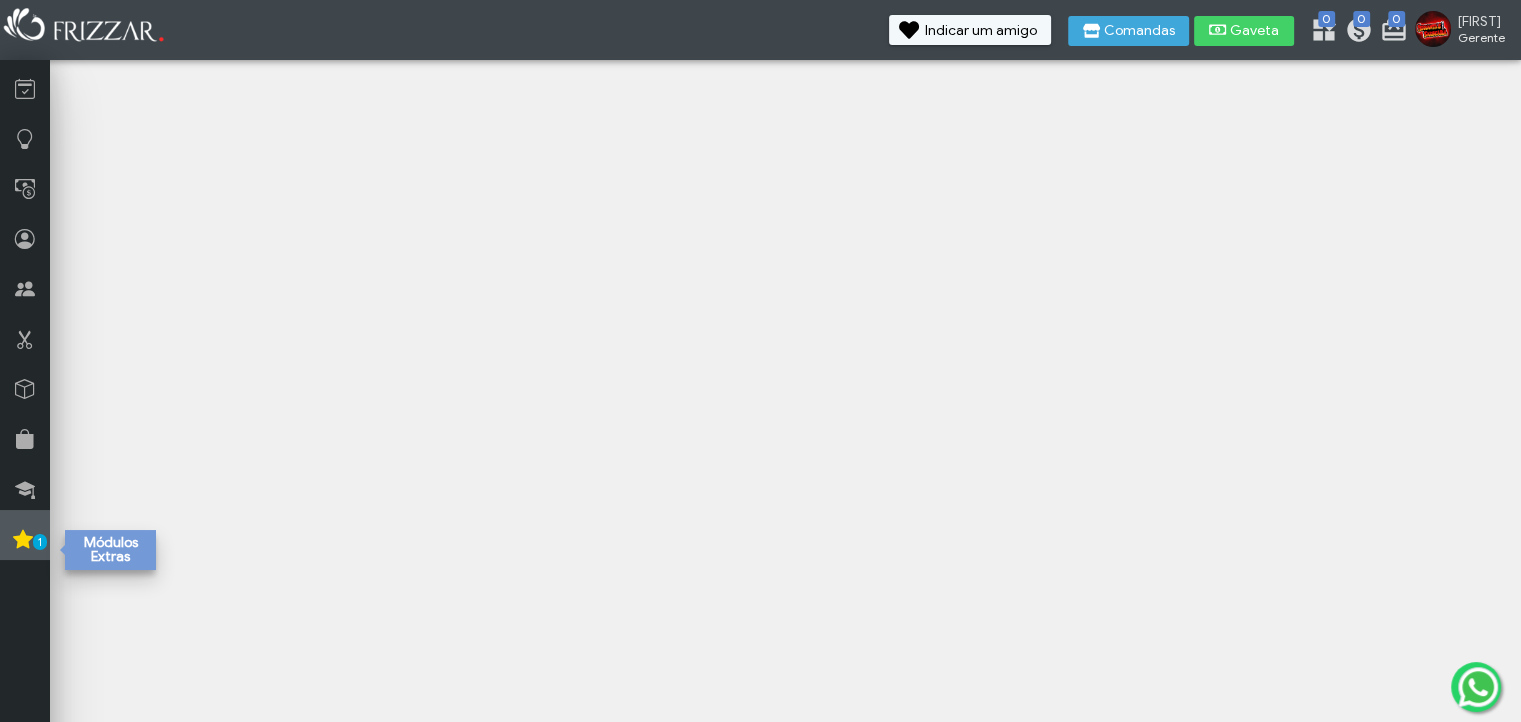 click at bounding box center (23, 539) 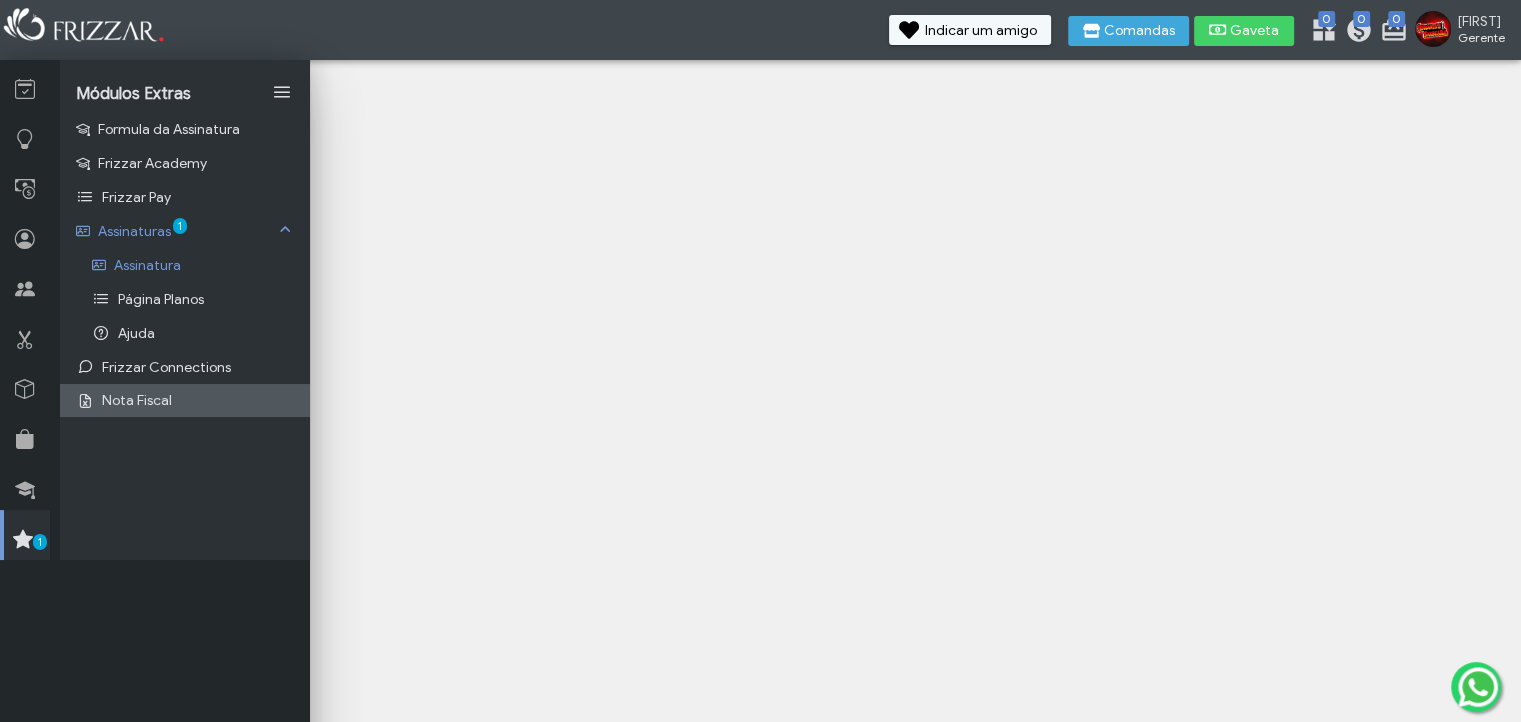 scroll, scrollTop: 83, scrollLeft: 0, axis: vertical 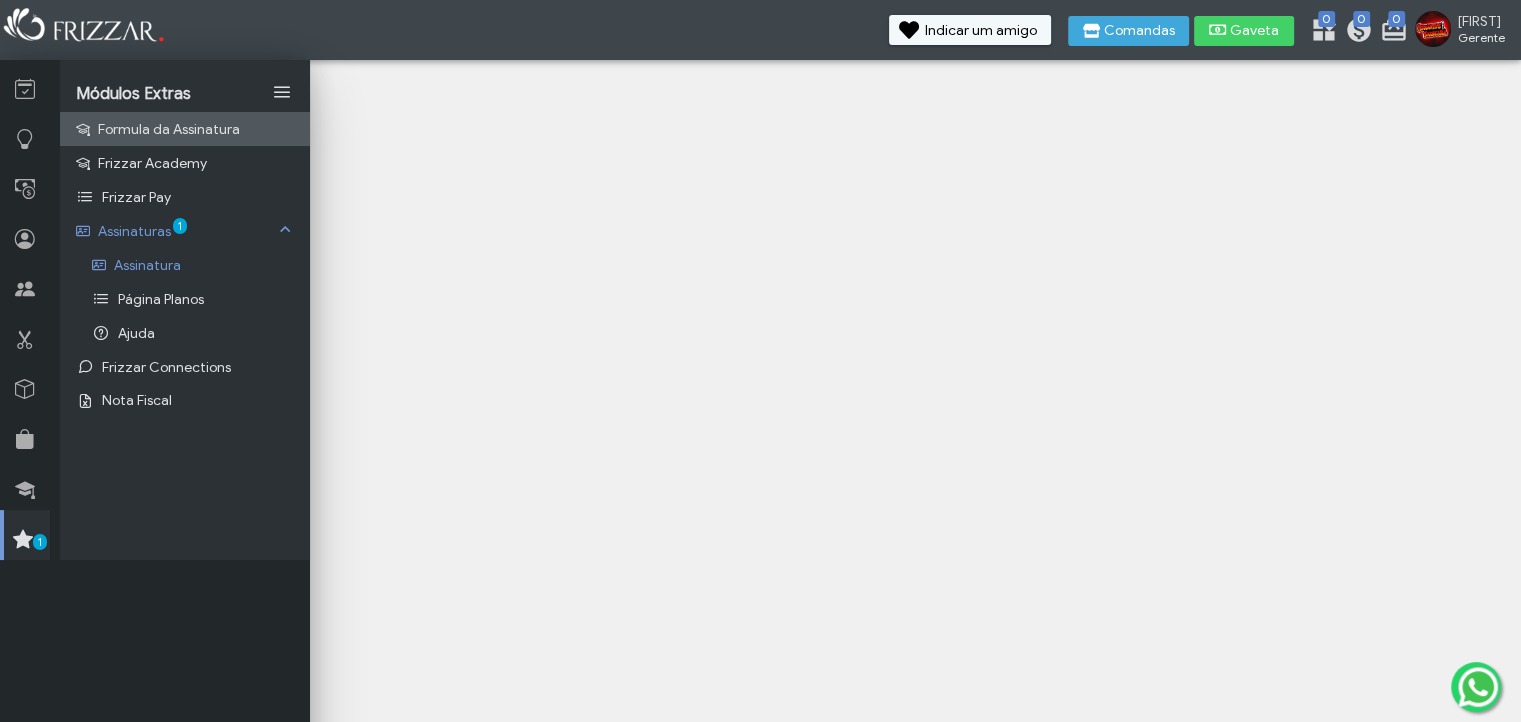click on "Formula da Assinatura" at bounding box center (169, 129) 